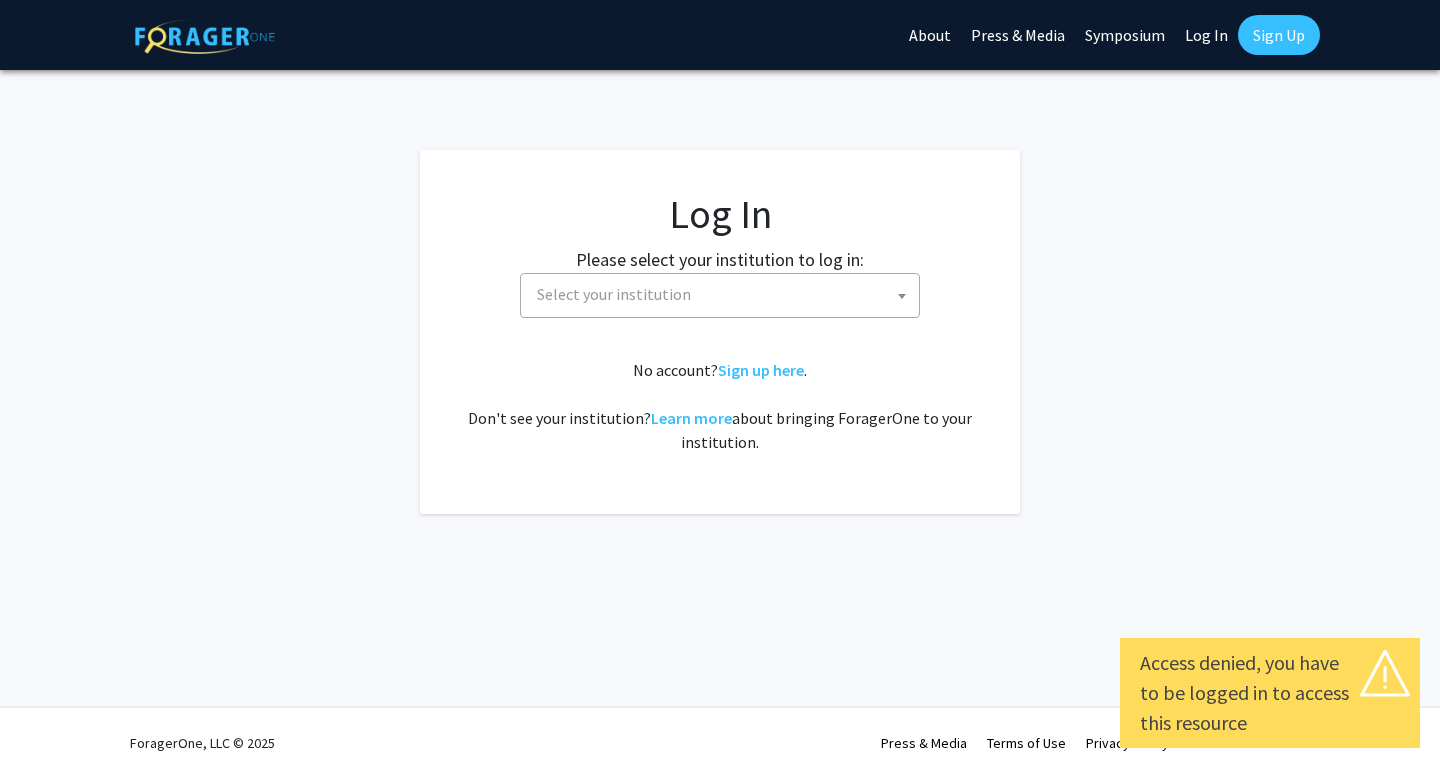select 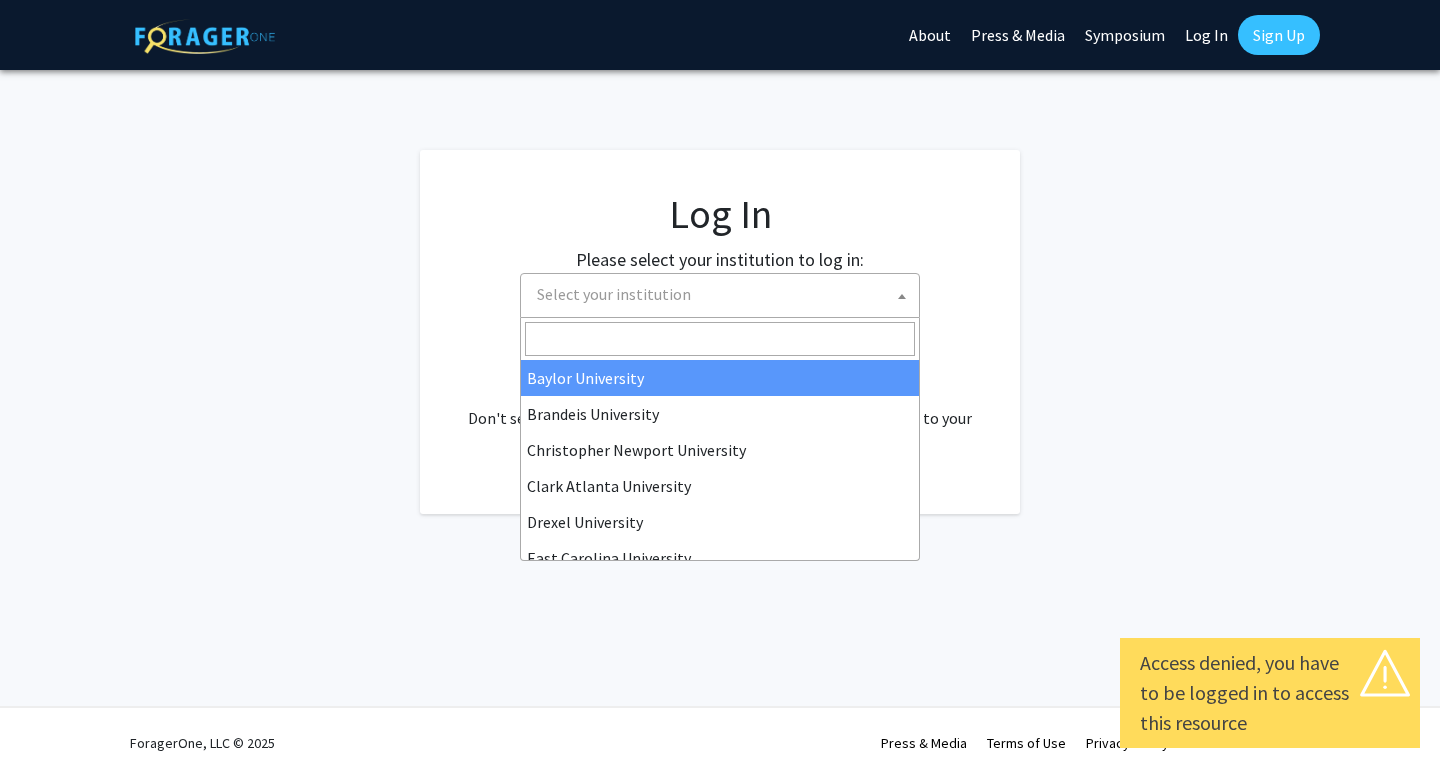 click on "Select your institution" at bounding box center [724, 294] 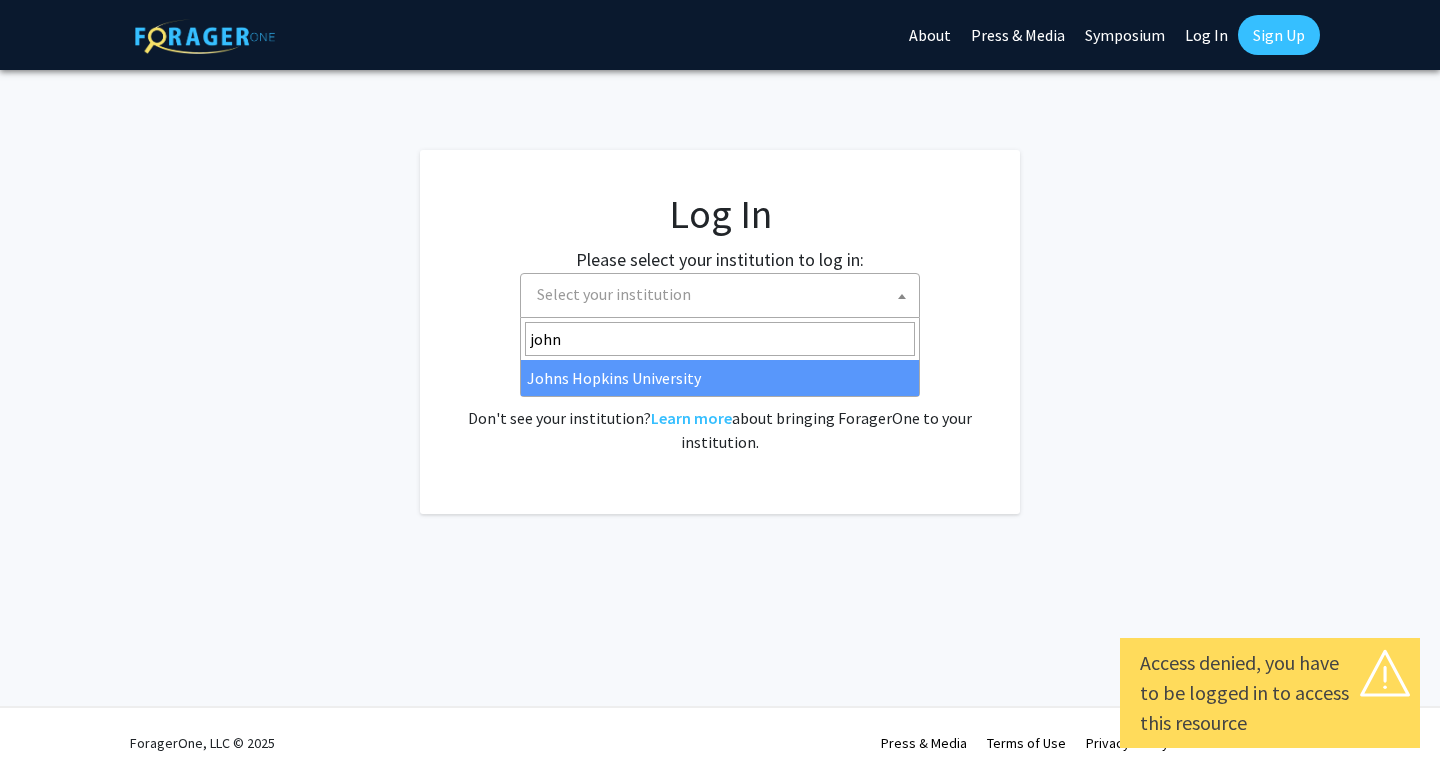 type on "johns" 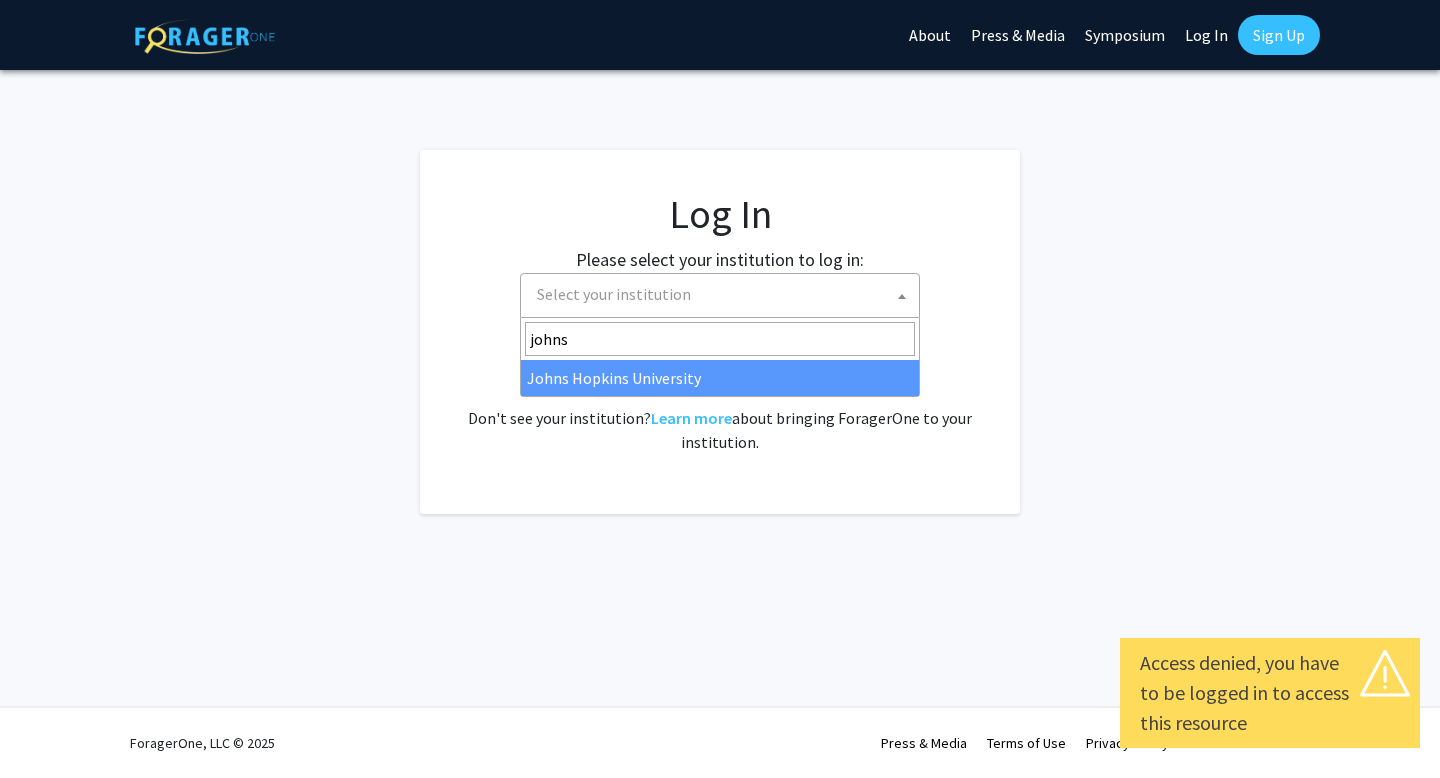 select on "1" 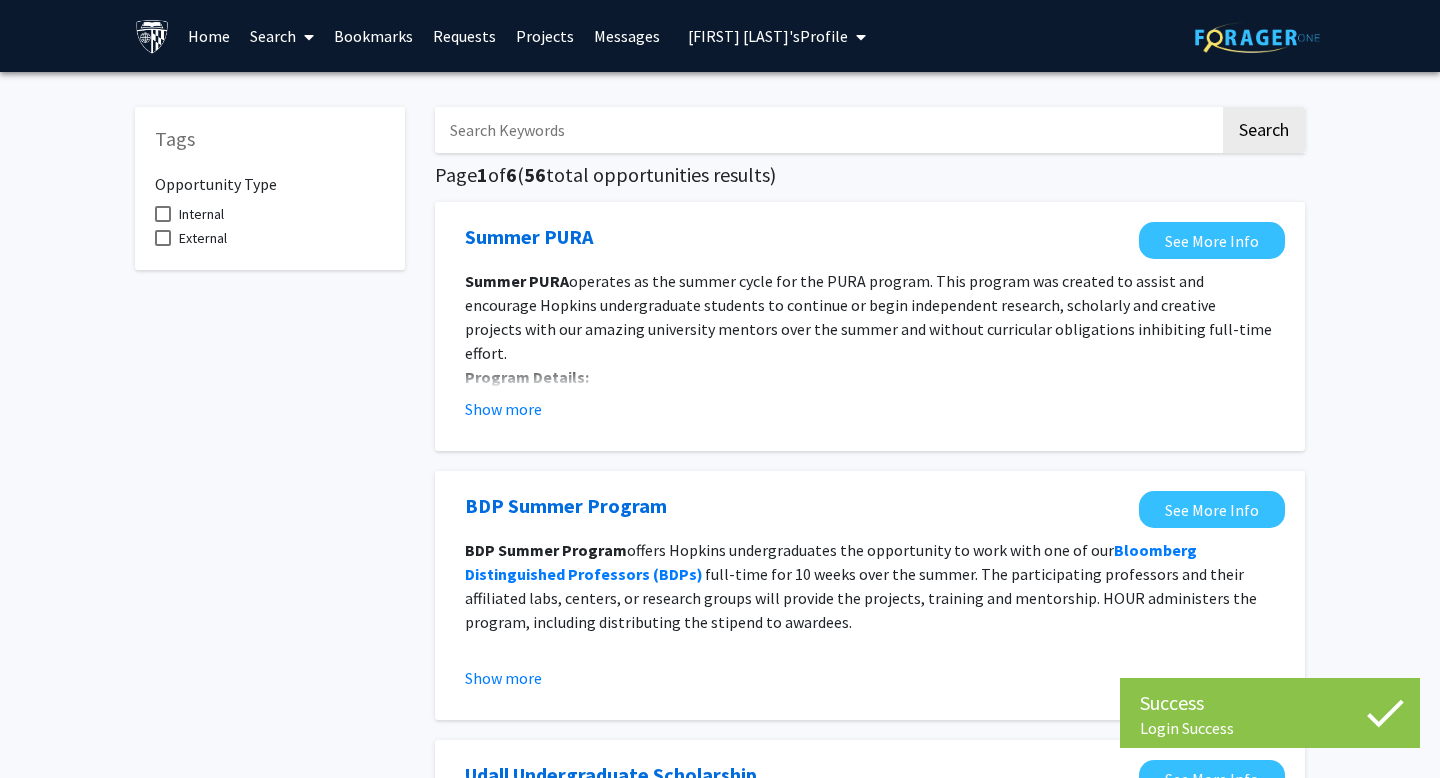 scroll, scrollTop: 0, scrollLeft: 0, axis: both 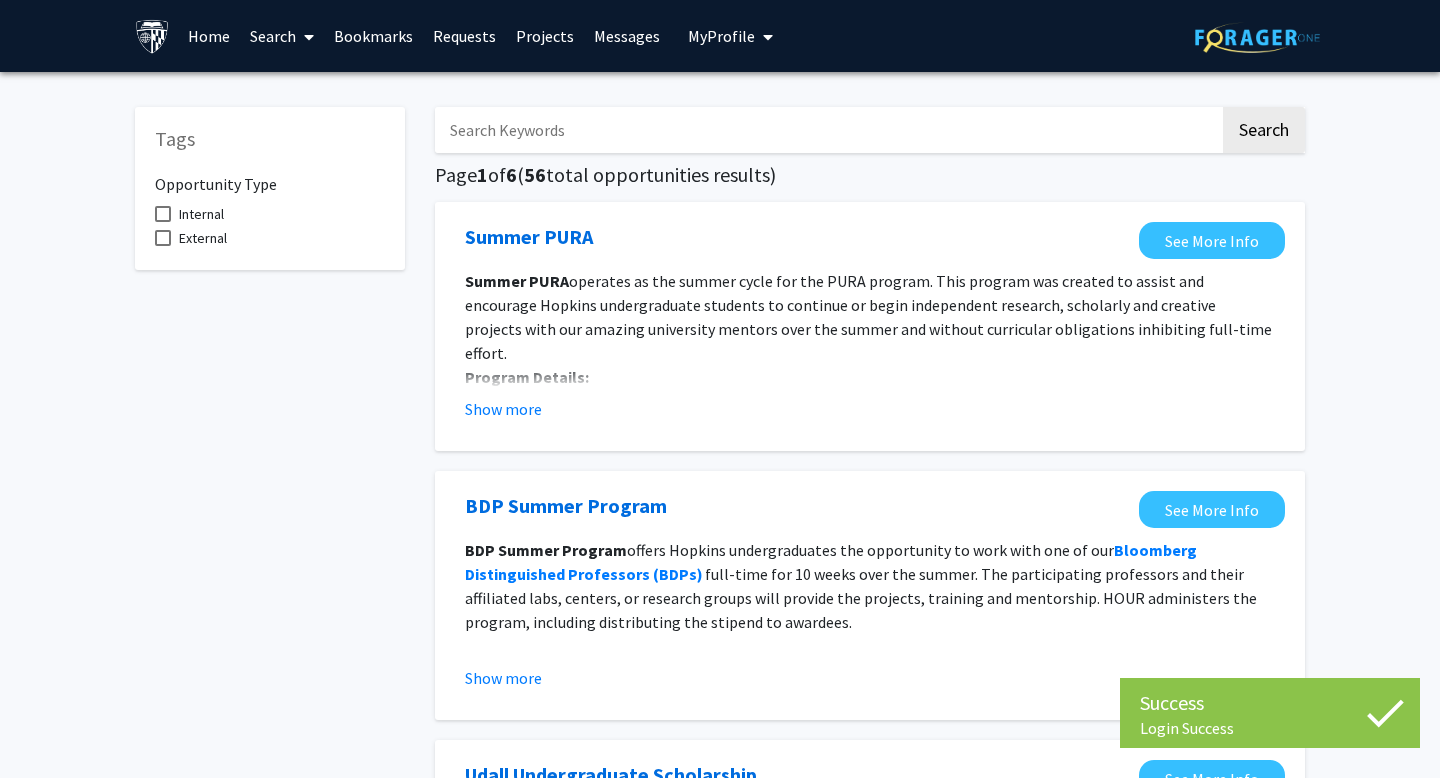 click at bounding box center (827, 130) 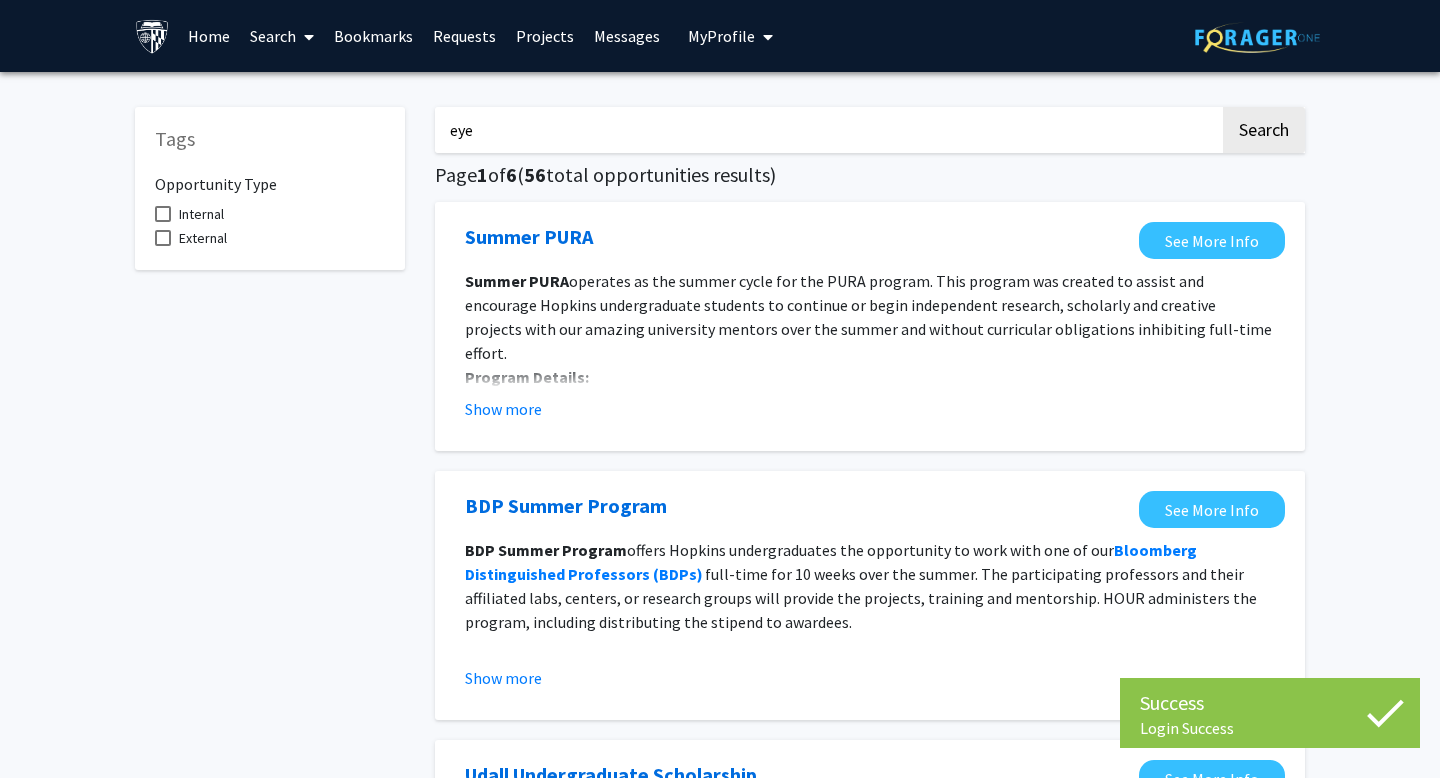 type on "eye" 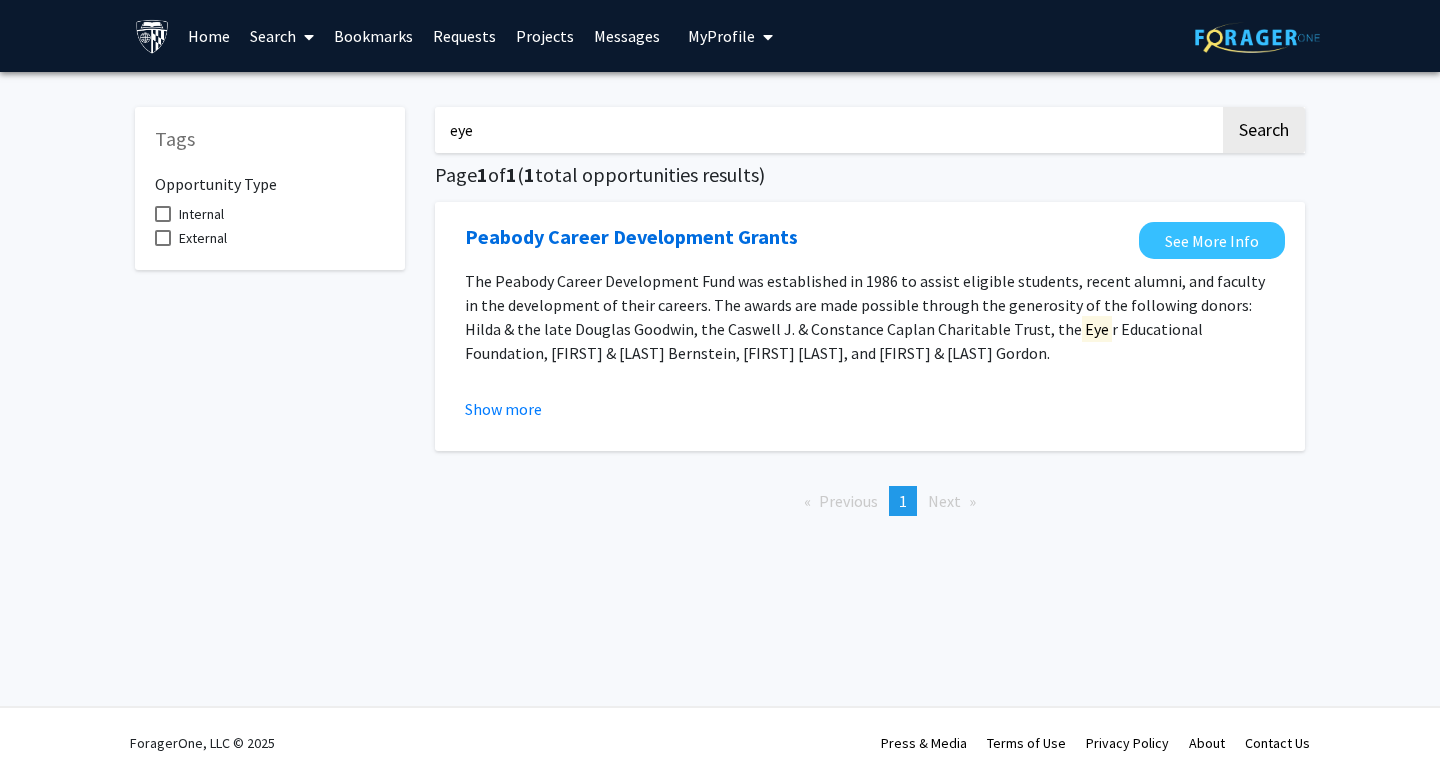 click on "Search" at bounding box center [282, 36] 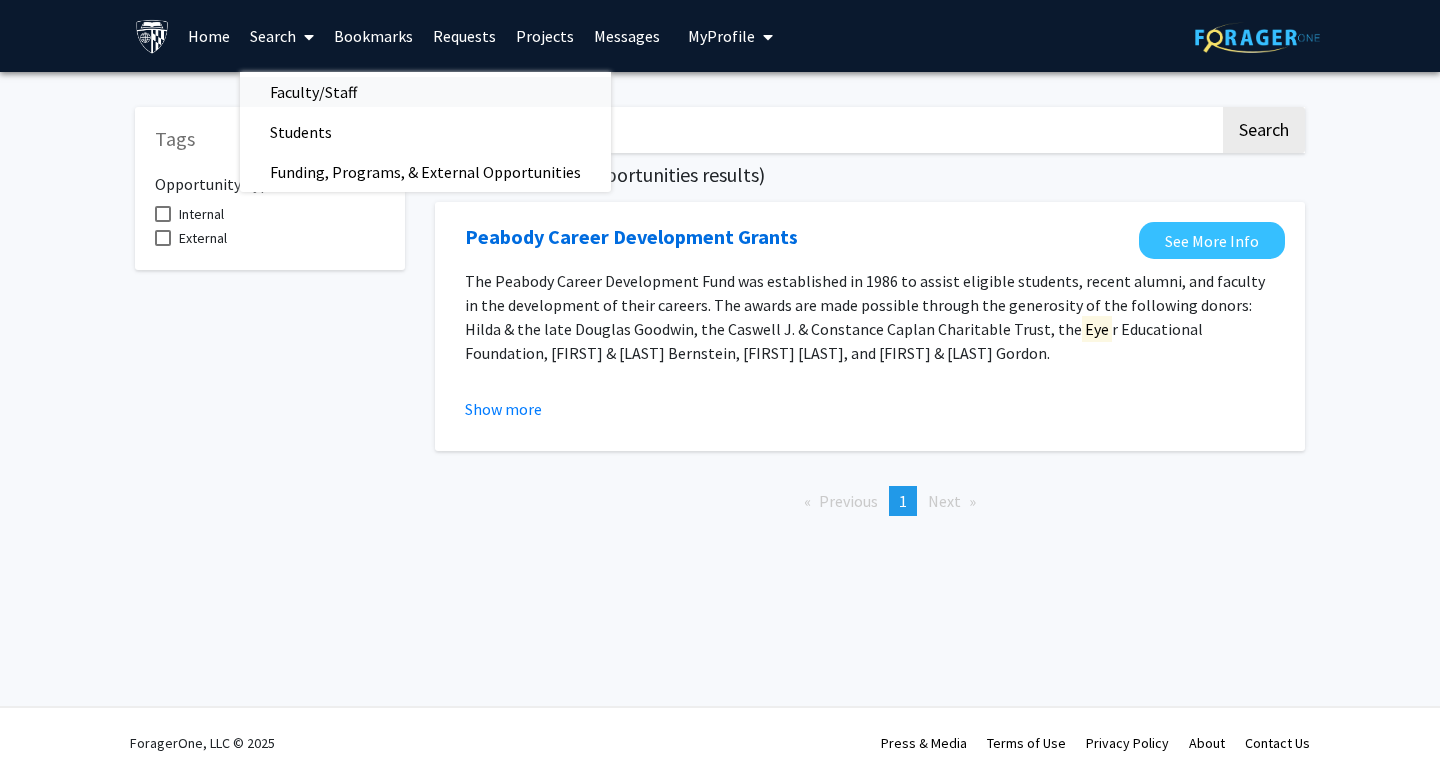 click on "Faculty/Staff" at bounding box center [313, 92] 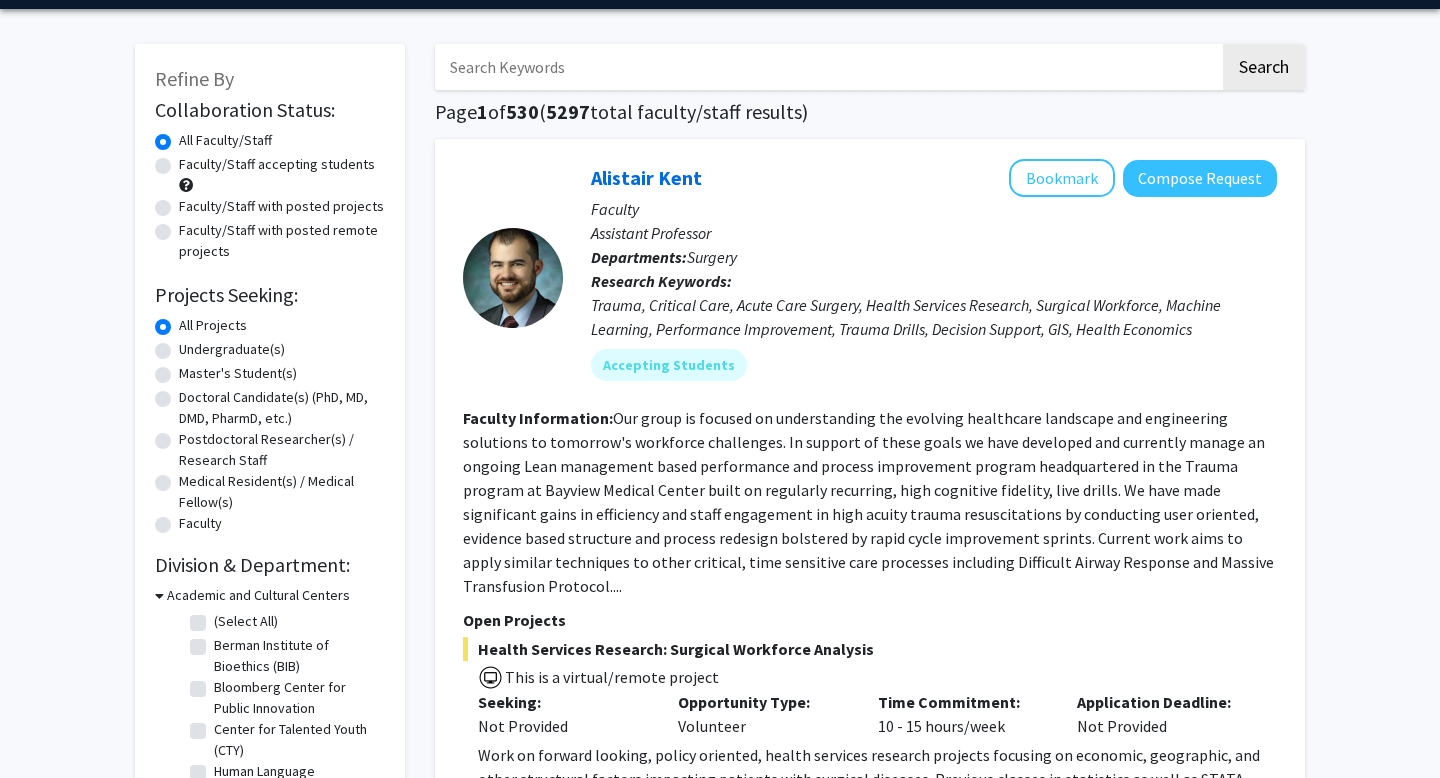 scroll, scrollTop: 184, scrollLeft: 0, axis: vertical 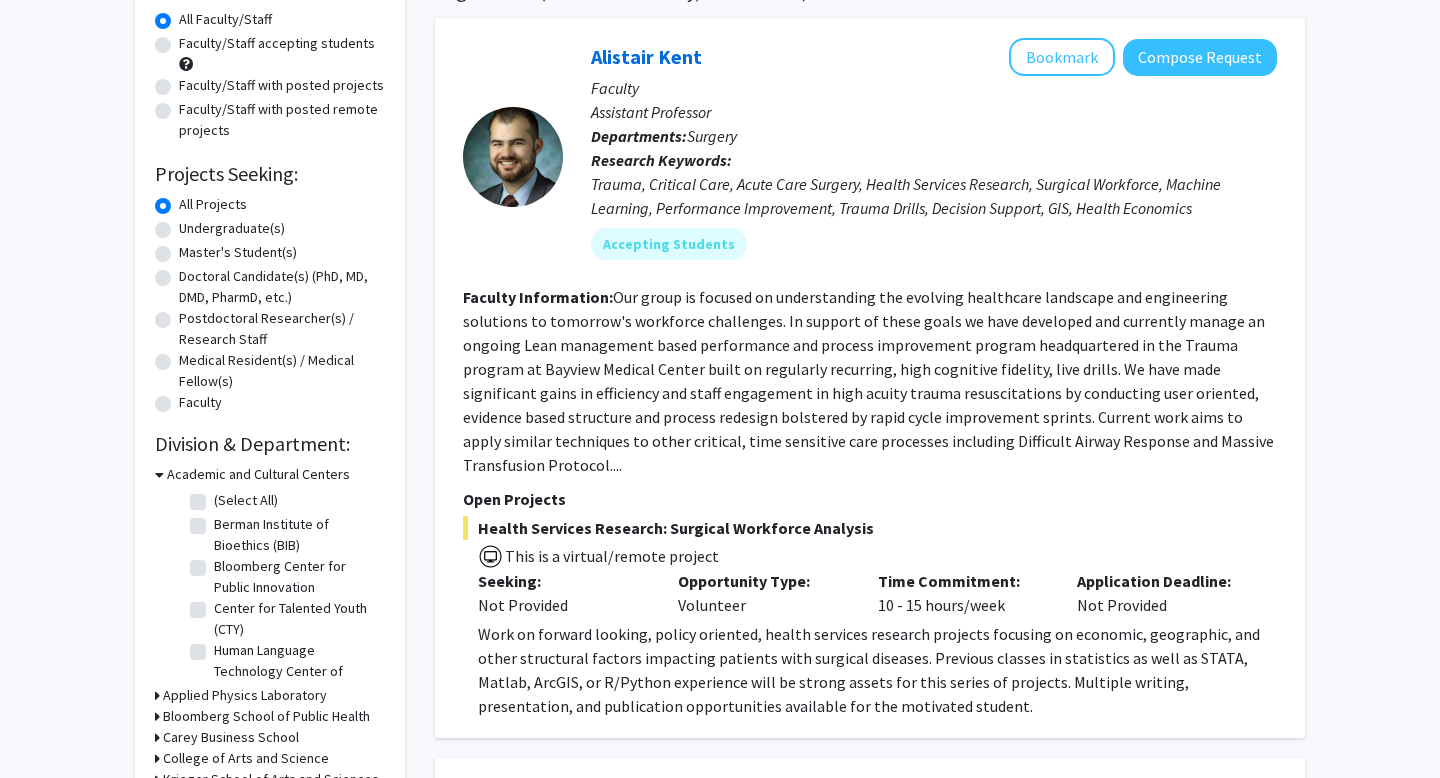 click on "Undergraduate(s)" 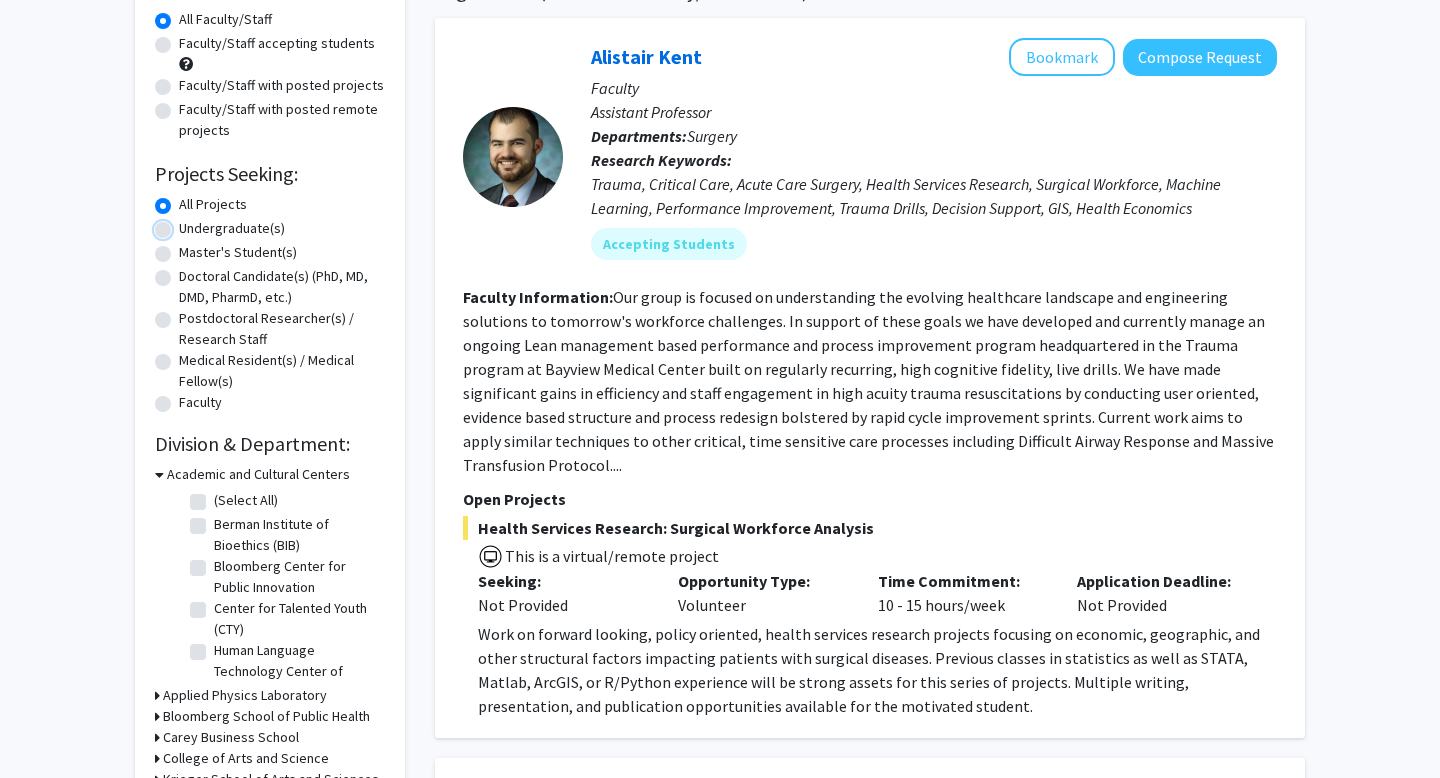 click on "Undergraduate(s)" at bounding box center [185, 224] 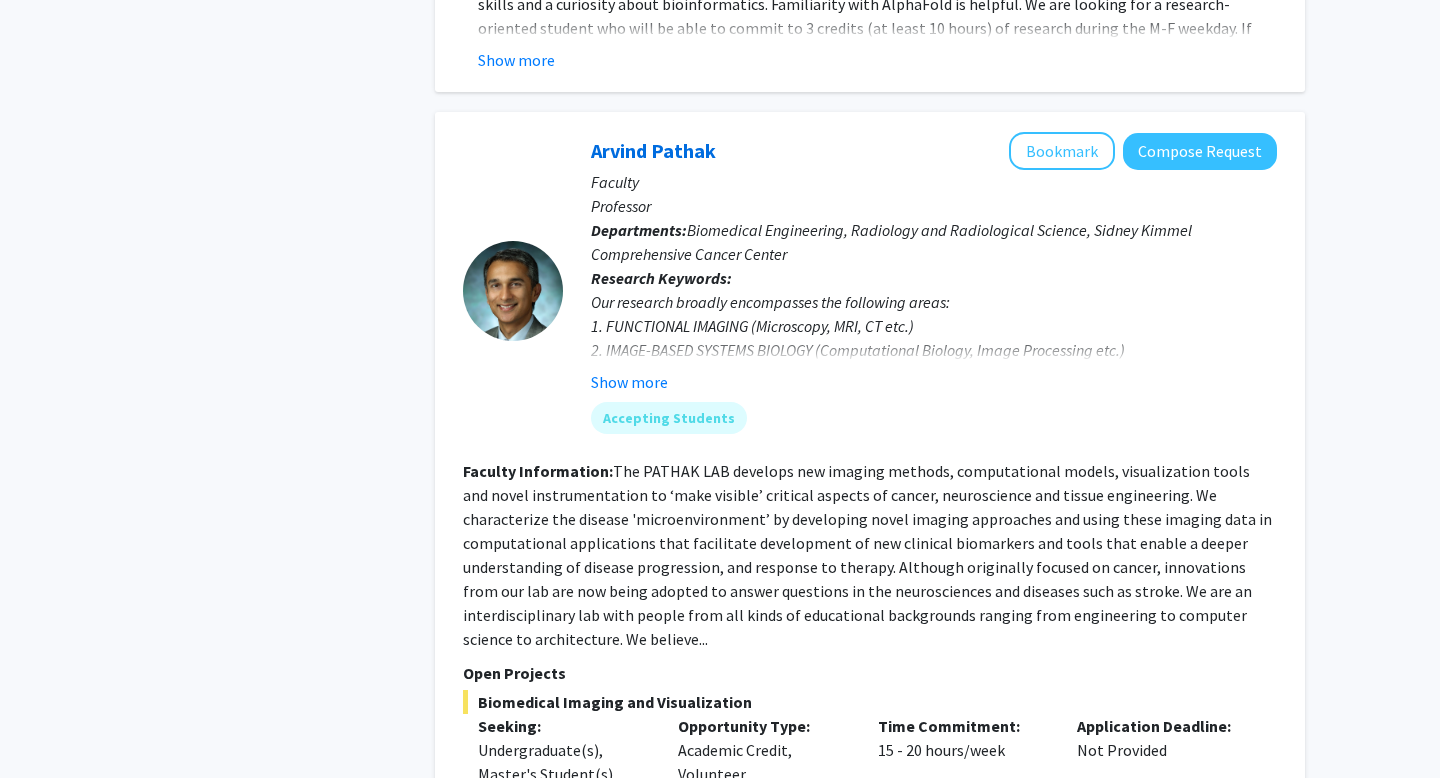scroll, scrollTop: 1860, scrollLeft: 0, axis: vertical 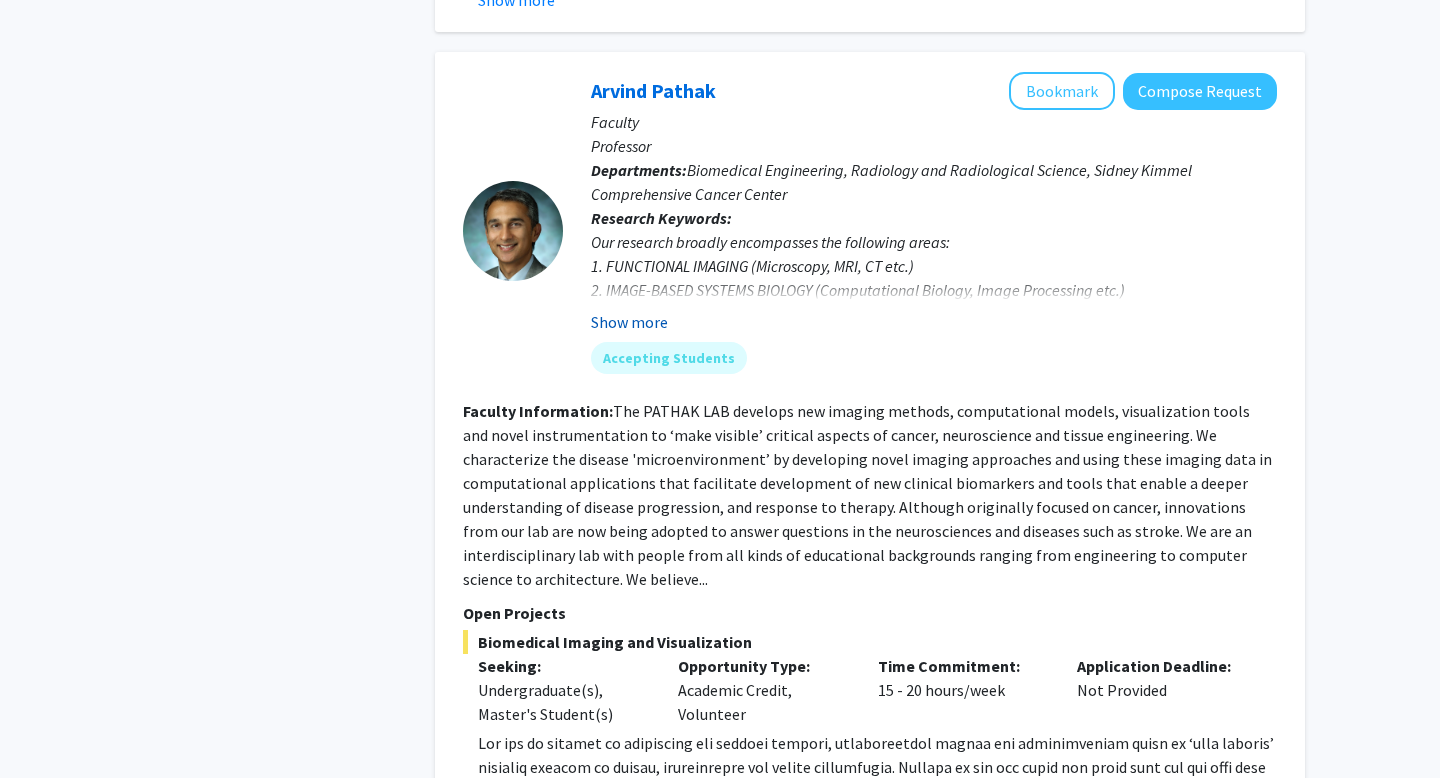 click on "Show more" 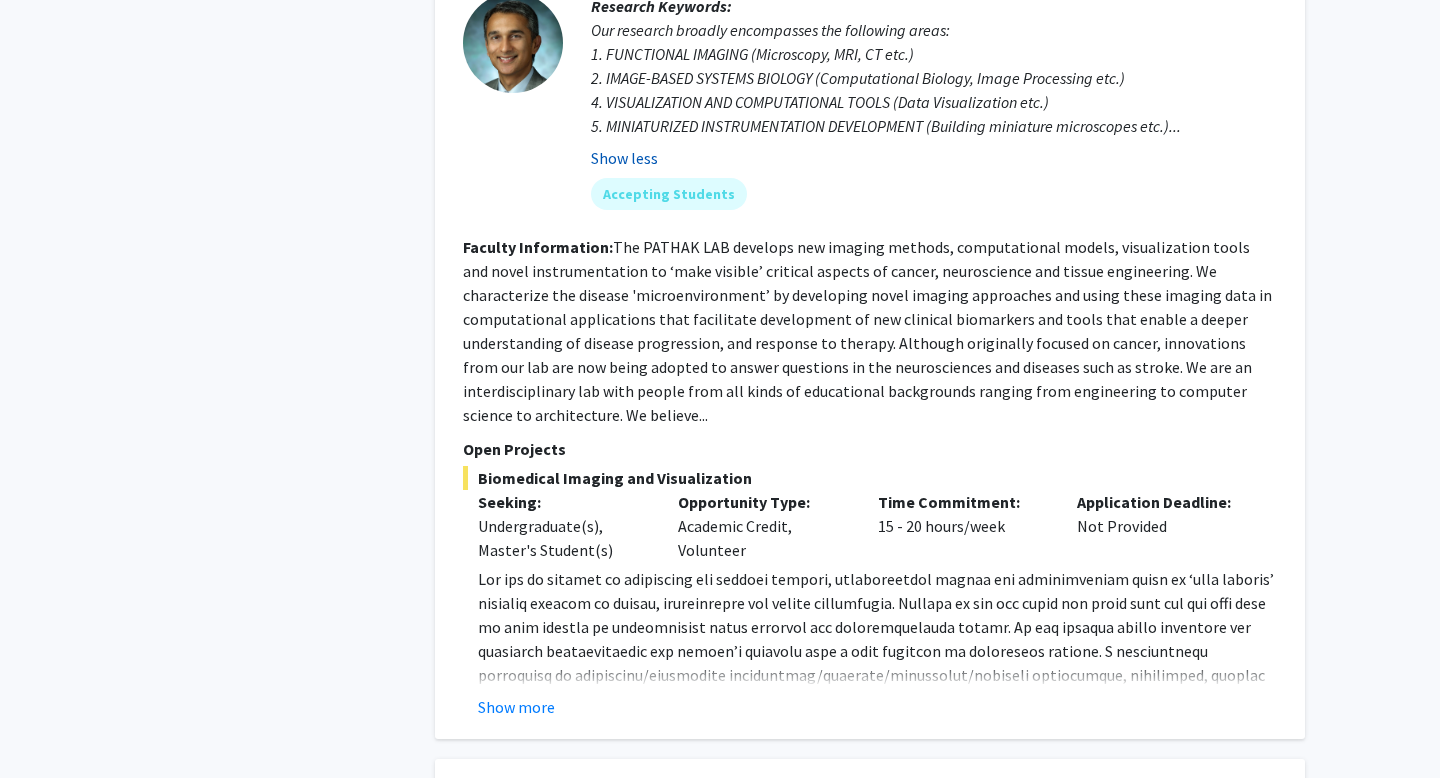 scroll, scrollTop: 2317, scrollLeft: 0, axis: vertical 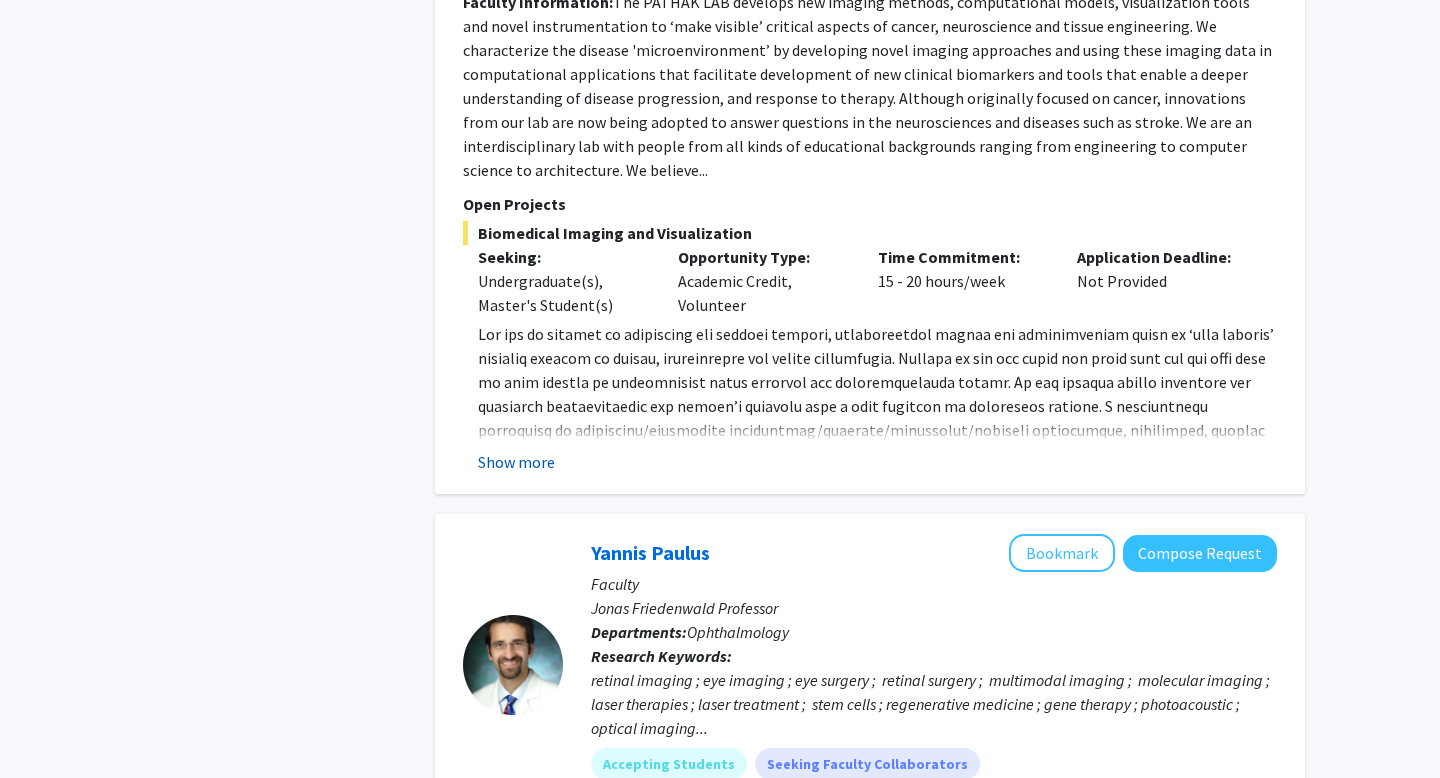 click on "Show more" 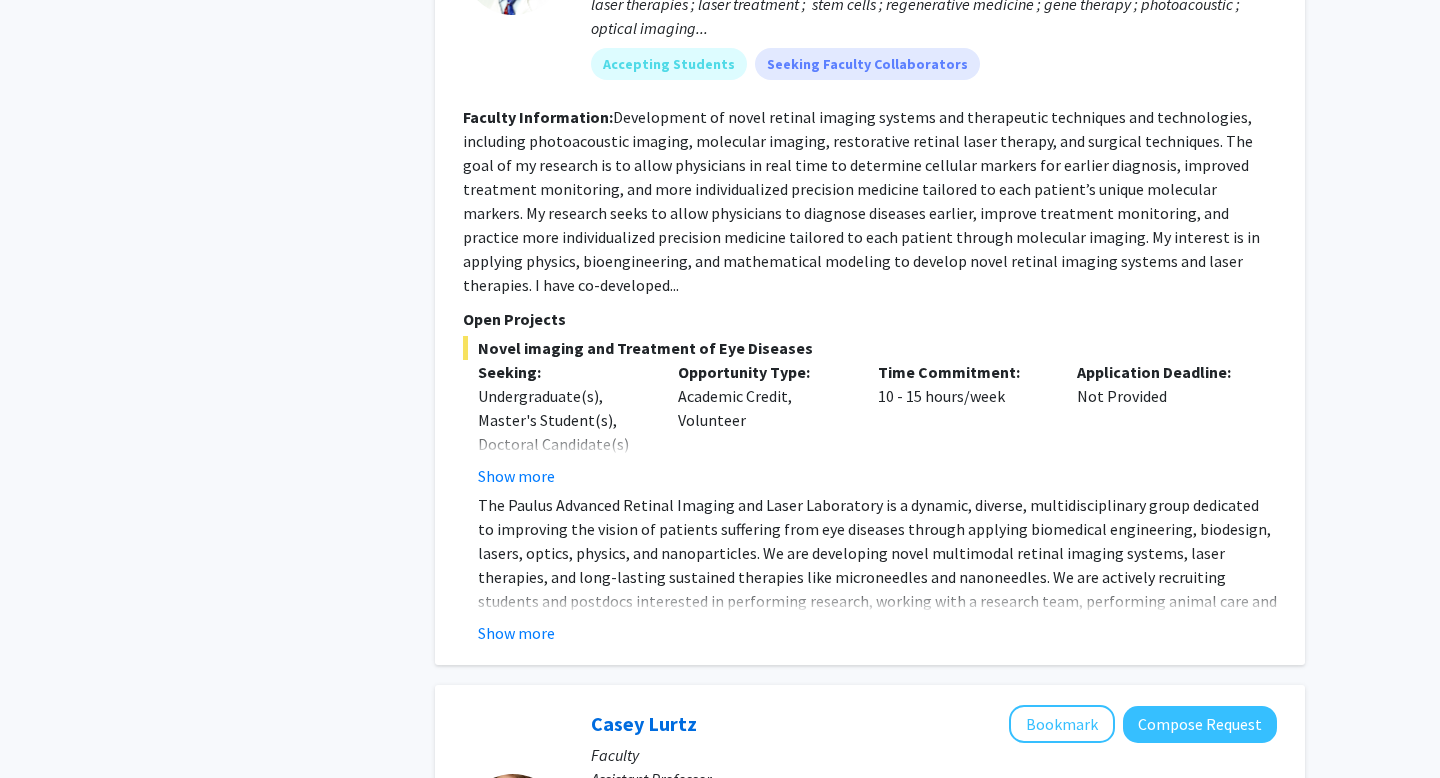 scroll, scrollTop: 3143, scrollLeft: 0, axis: vertical 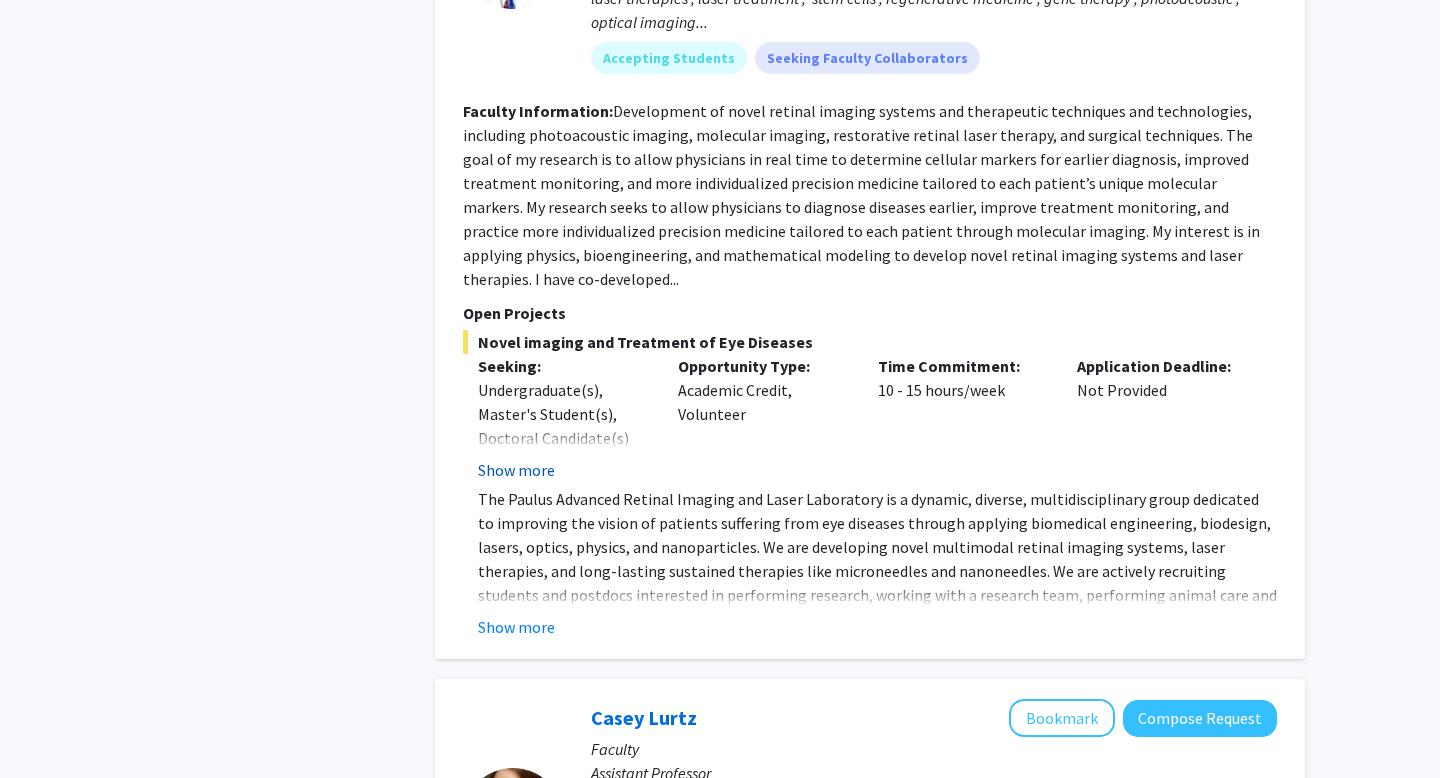 click on "Show more" 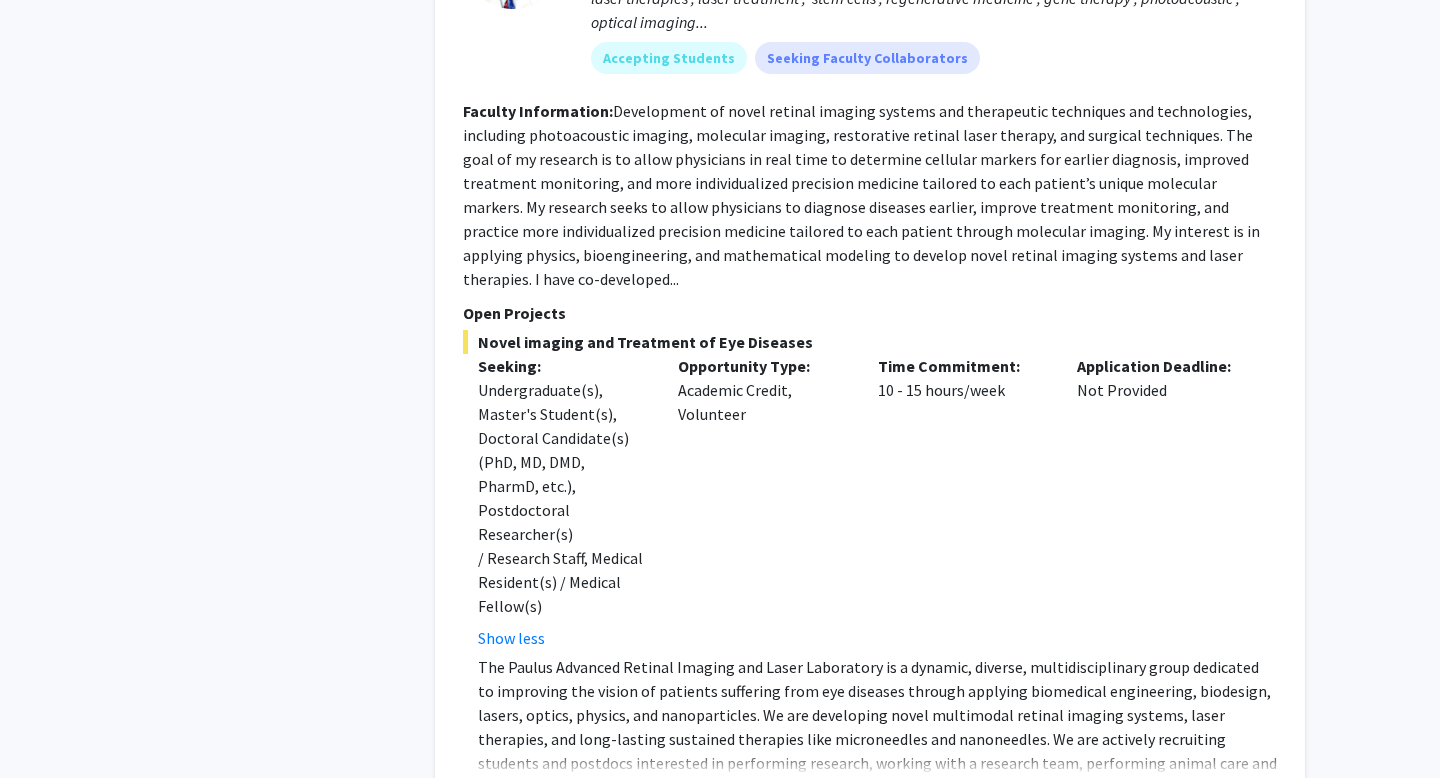 click on "Show more" 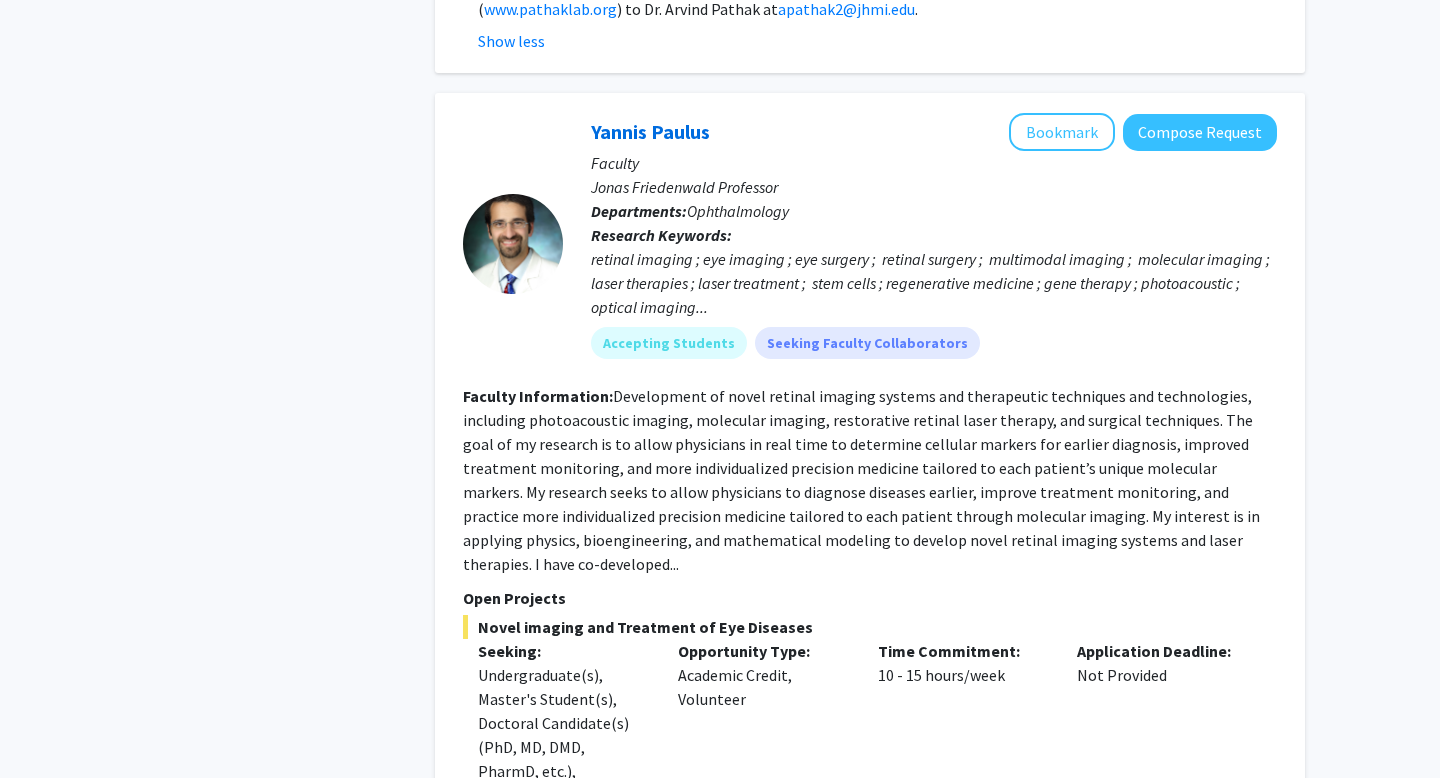 scroll, scrollTop: 2853, scrollLeft: 0, axis: vertical 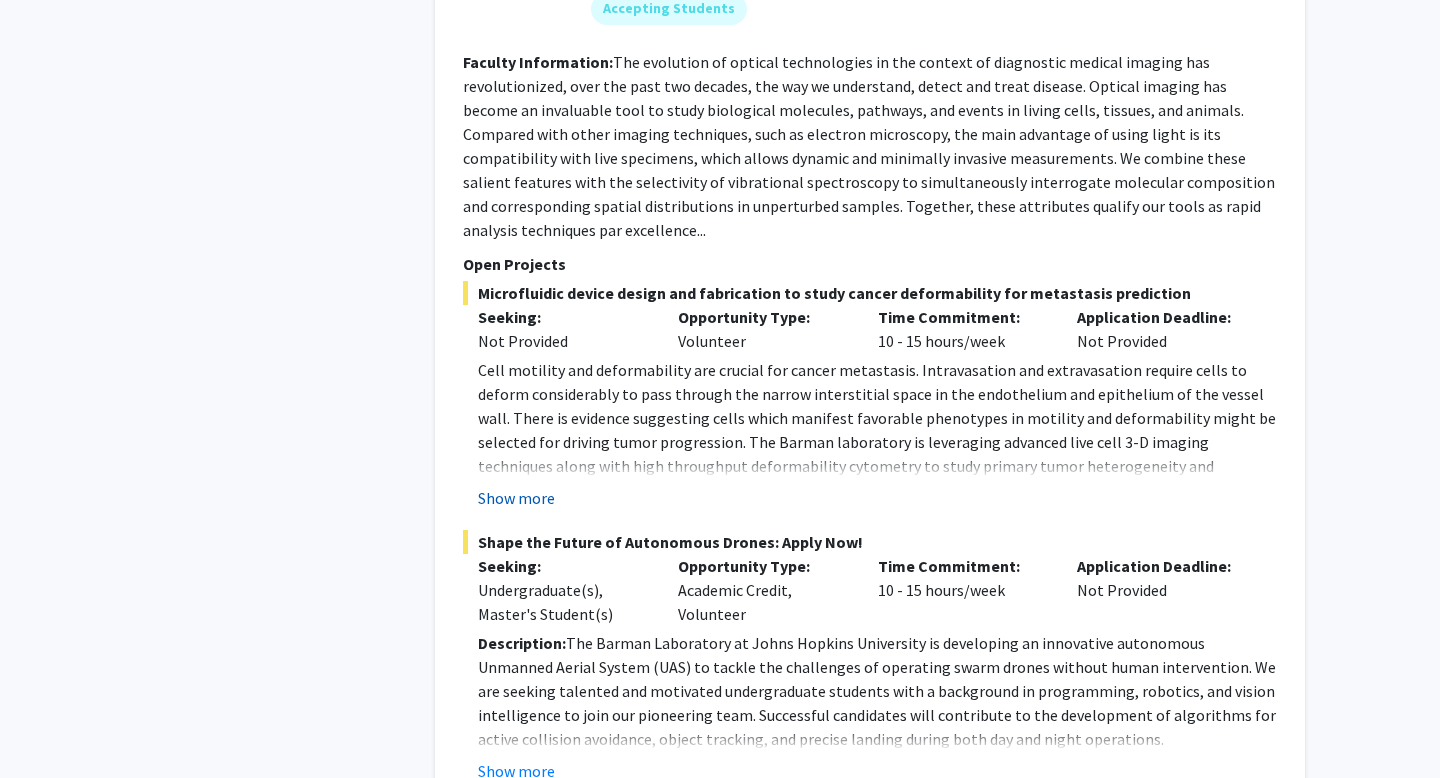 click on "Show more" 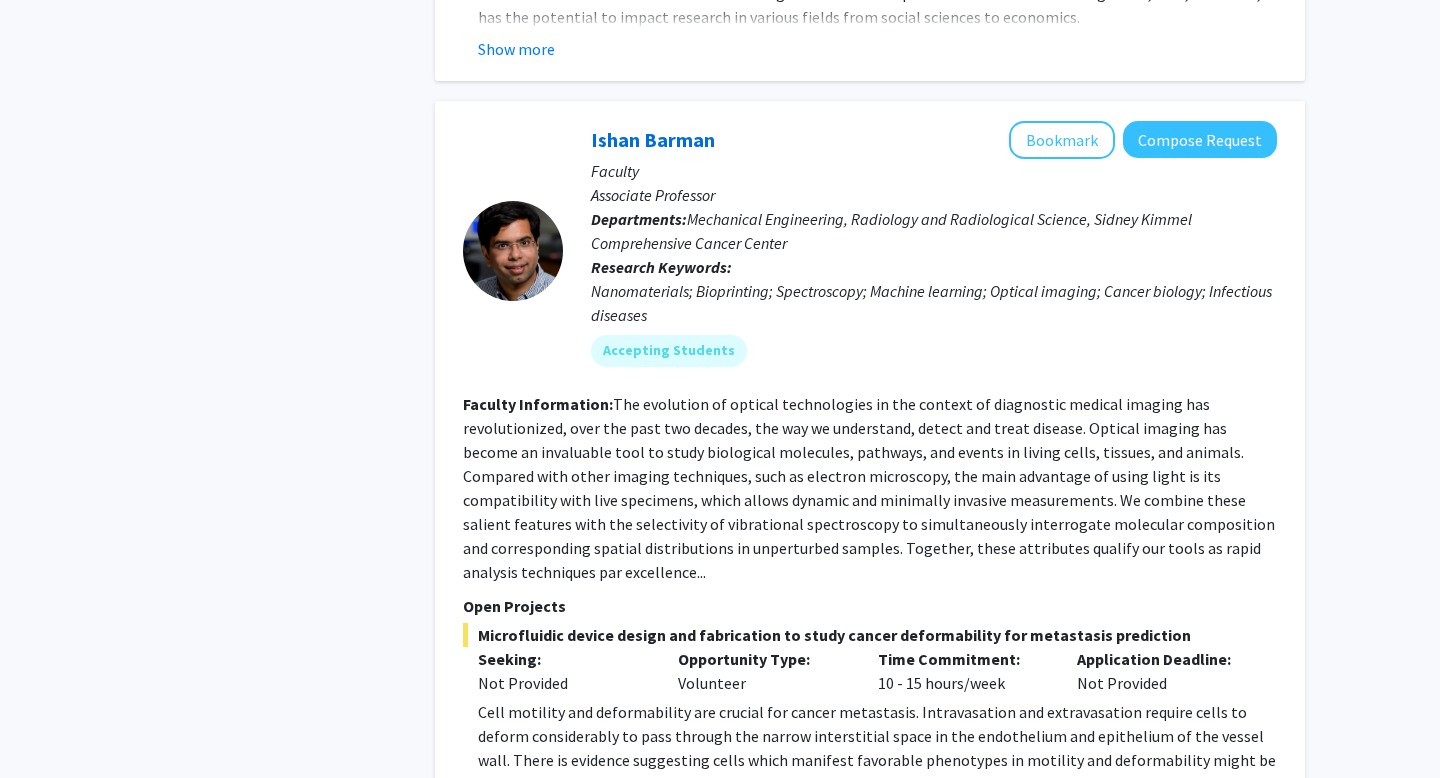 scroll, scrollTop: 4792, scrollLeft: 0, axis: vertical 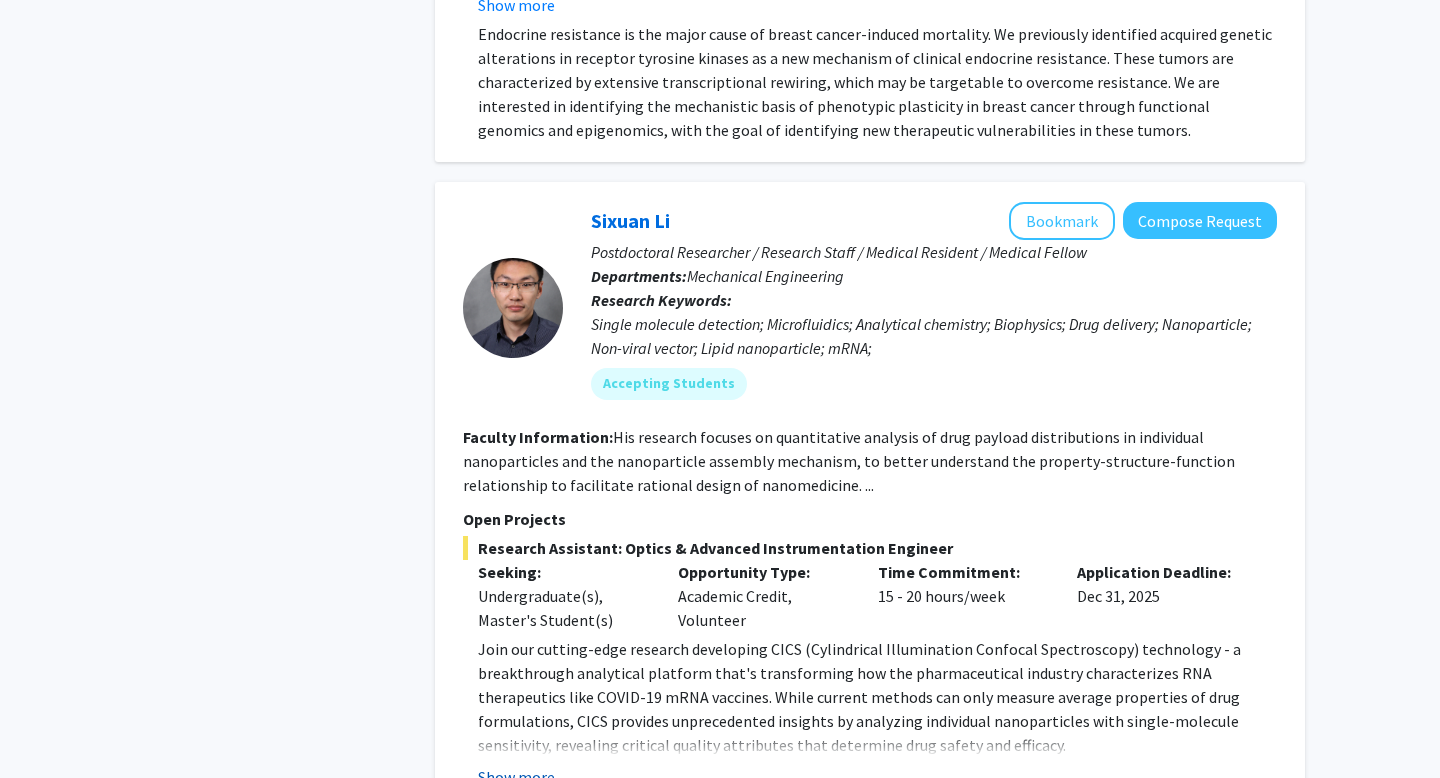 click on "Show more" 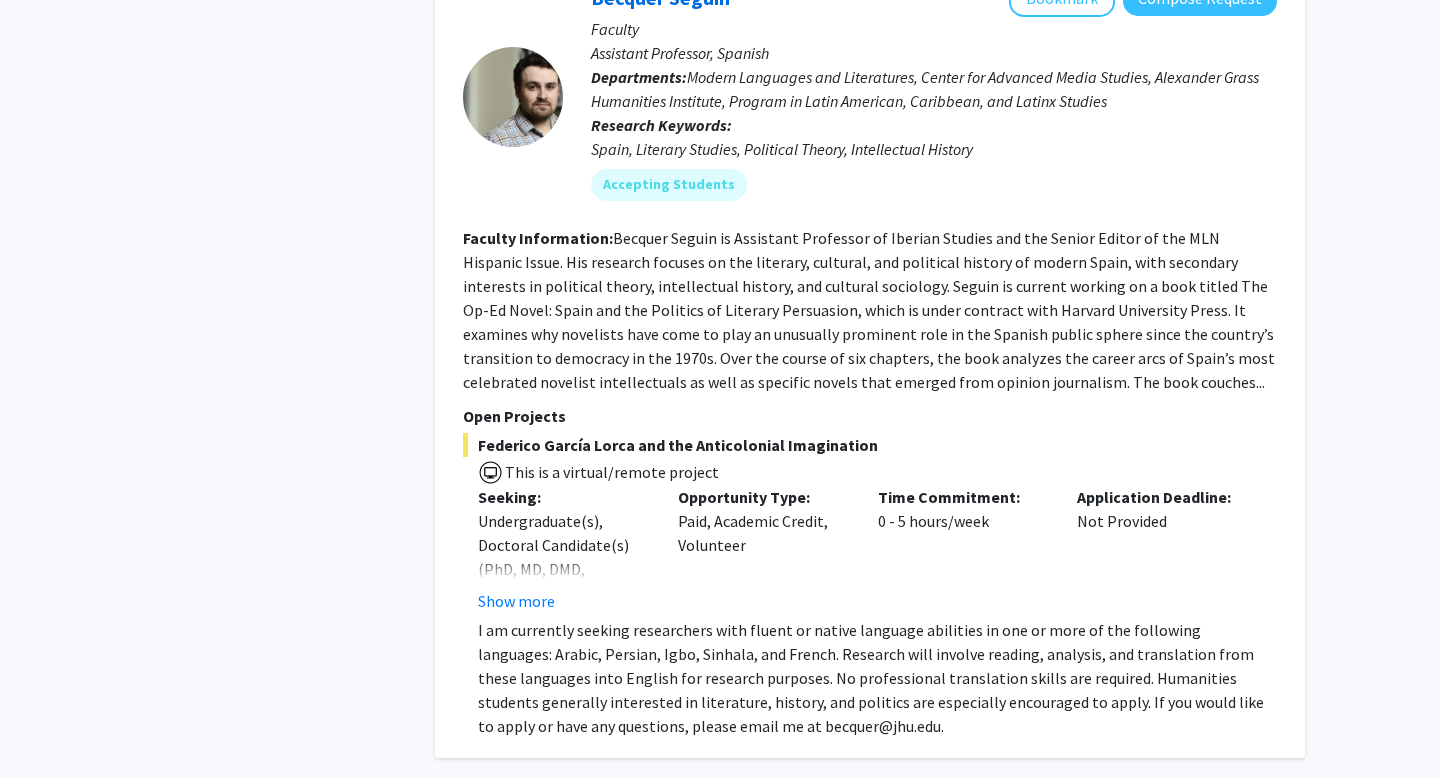 scroll, scrollTop: 9635, scrollLeft: 0, axis: vertical 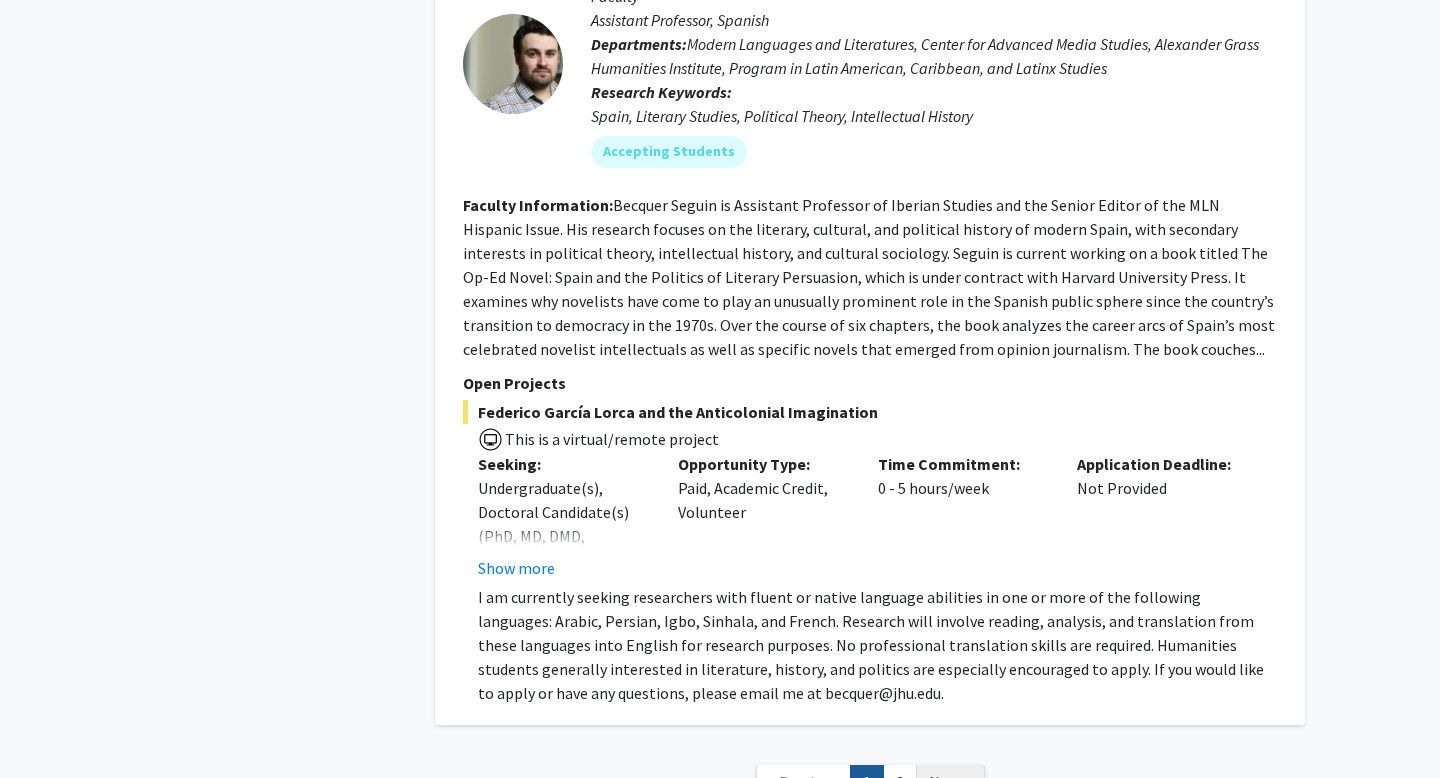 click on "Next »" 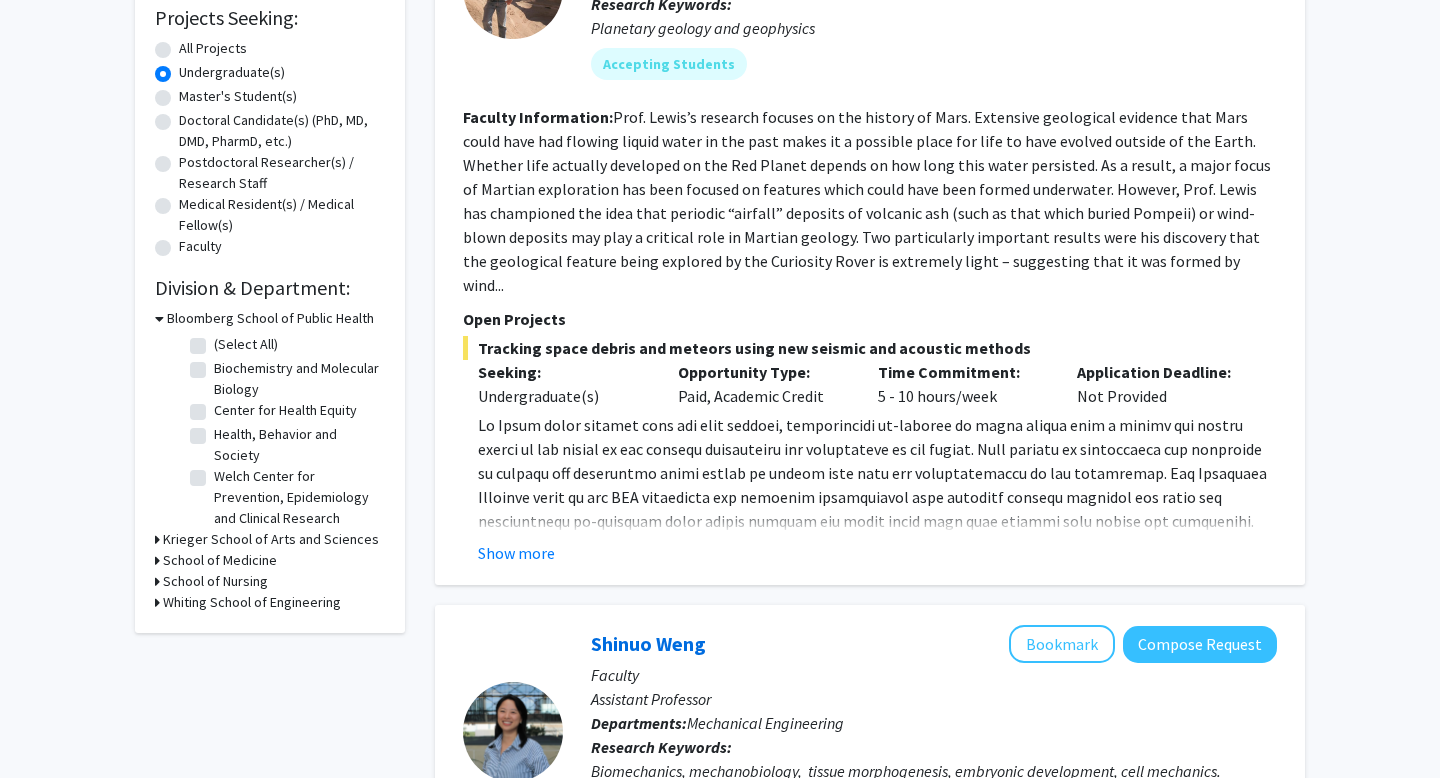 scroll, scrollTop: 383, scrollLeft: 0, axis: vertical 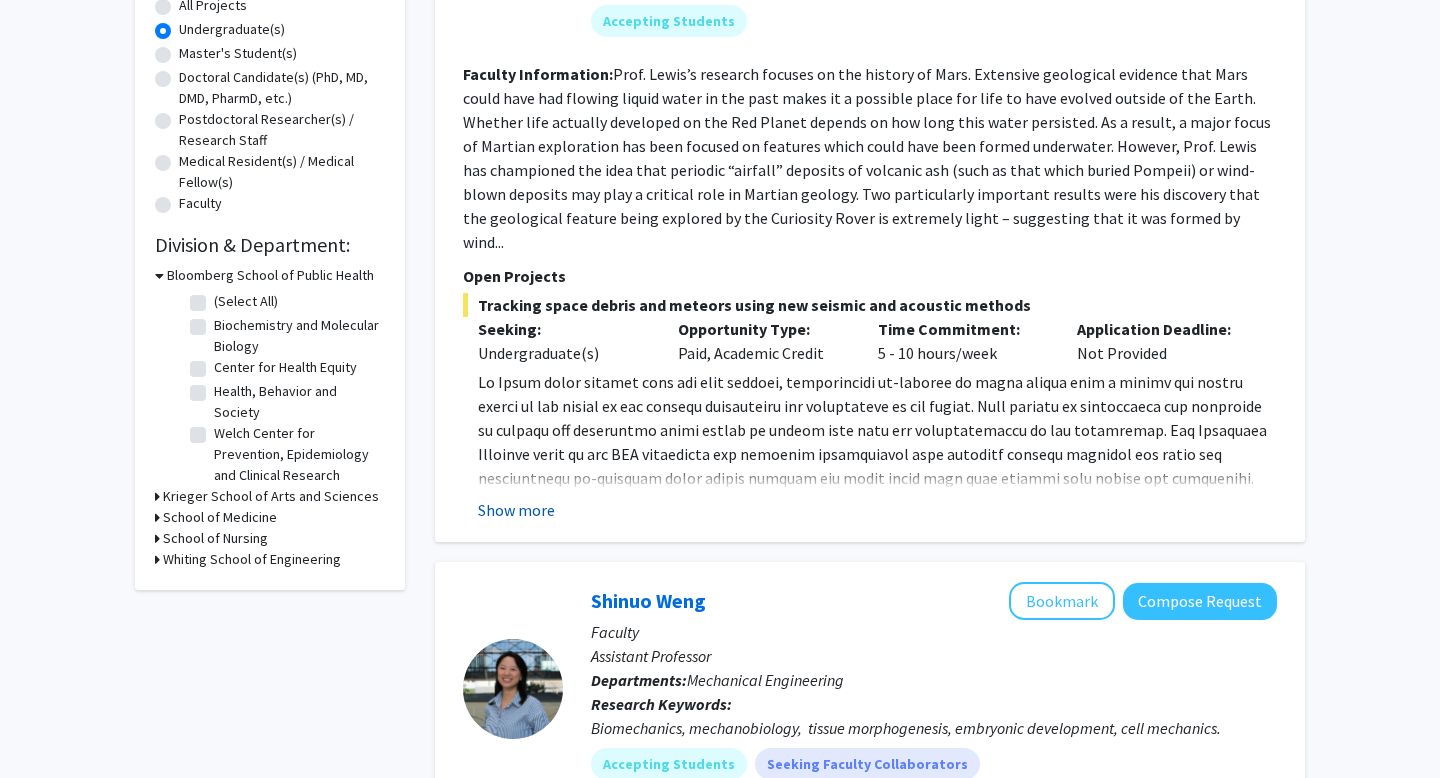 click on "Show more" 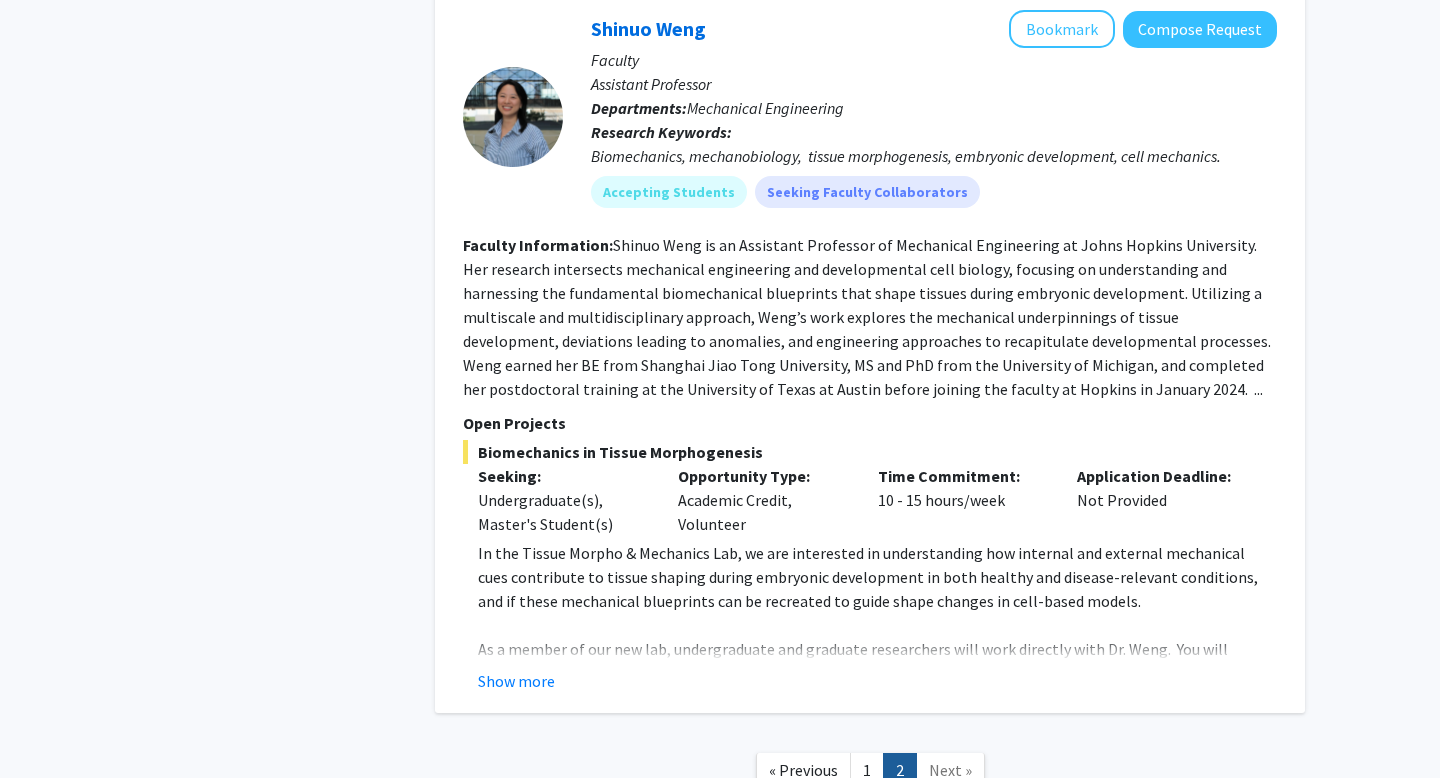 scroll, scrollTop: 1085, scrollLeft: 0, axis: vertical 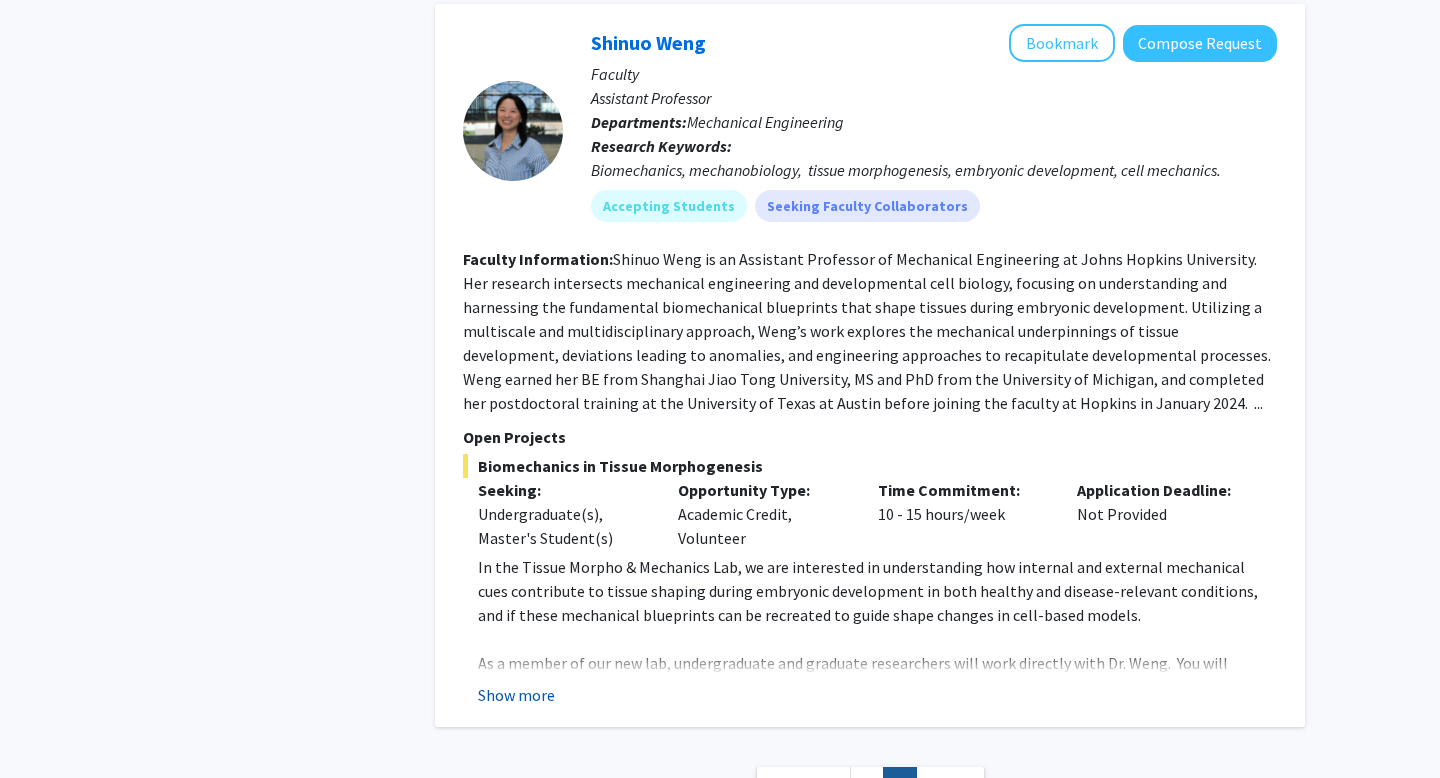 click on "Show more" 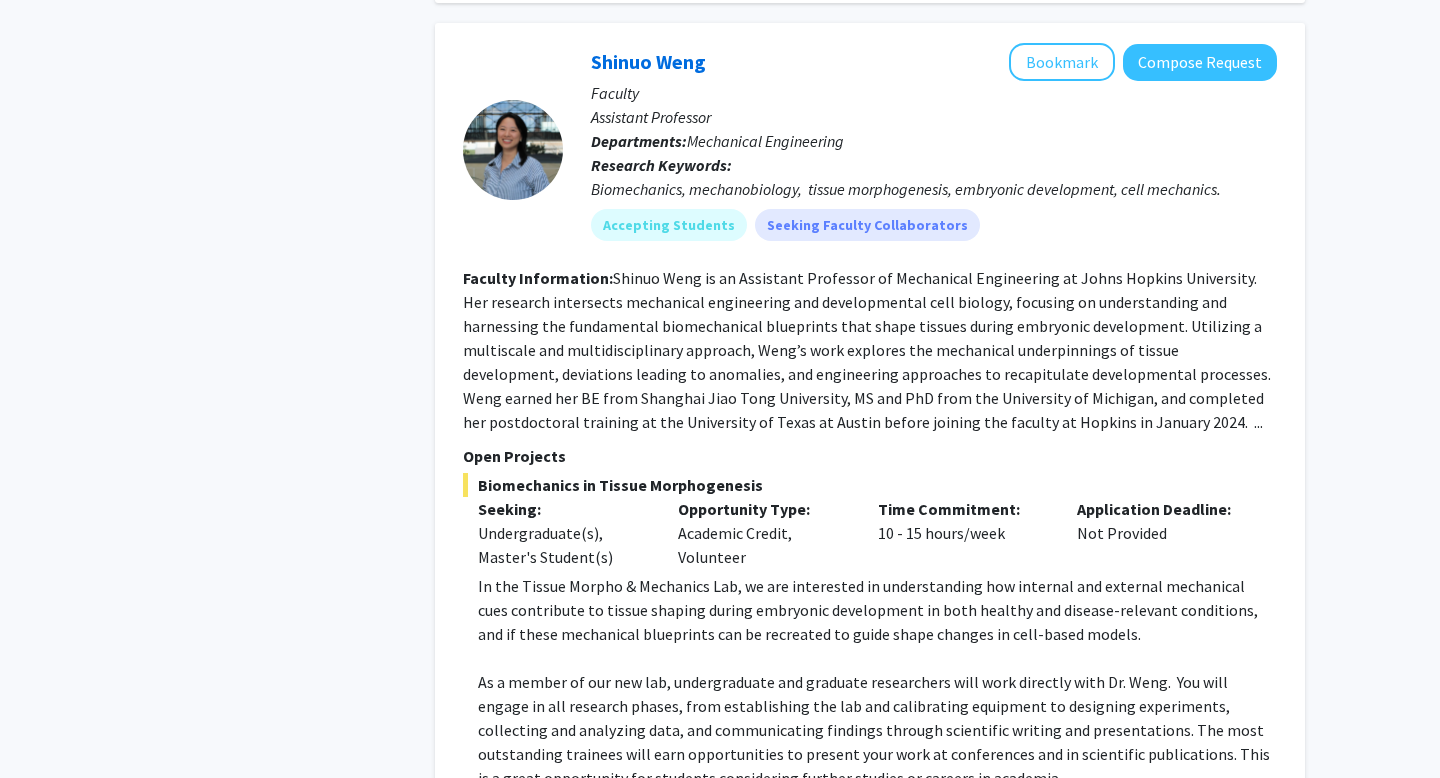 scroll, scrollTop: 1046, scrollLeft: 0, axis: vertical 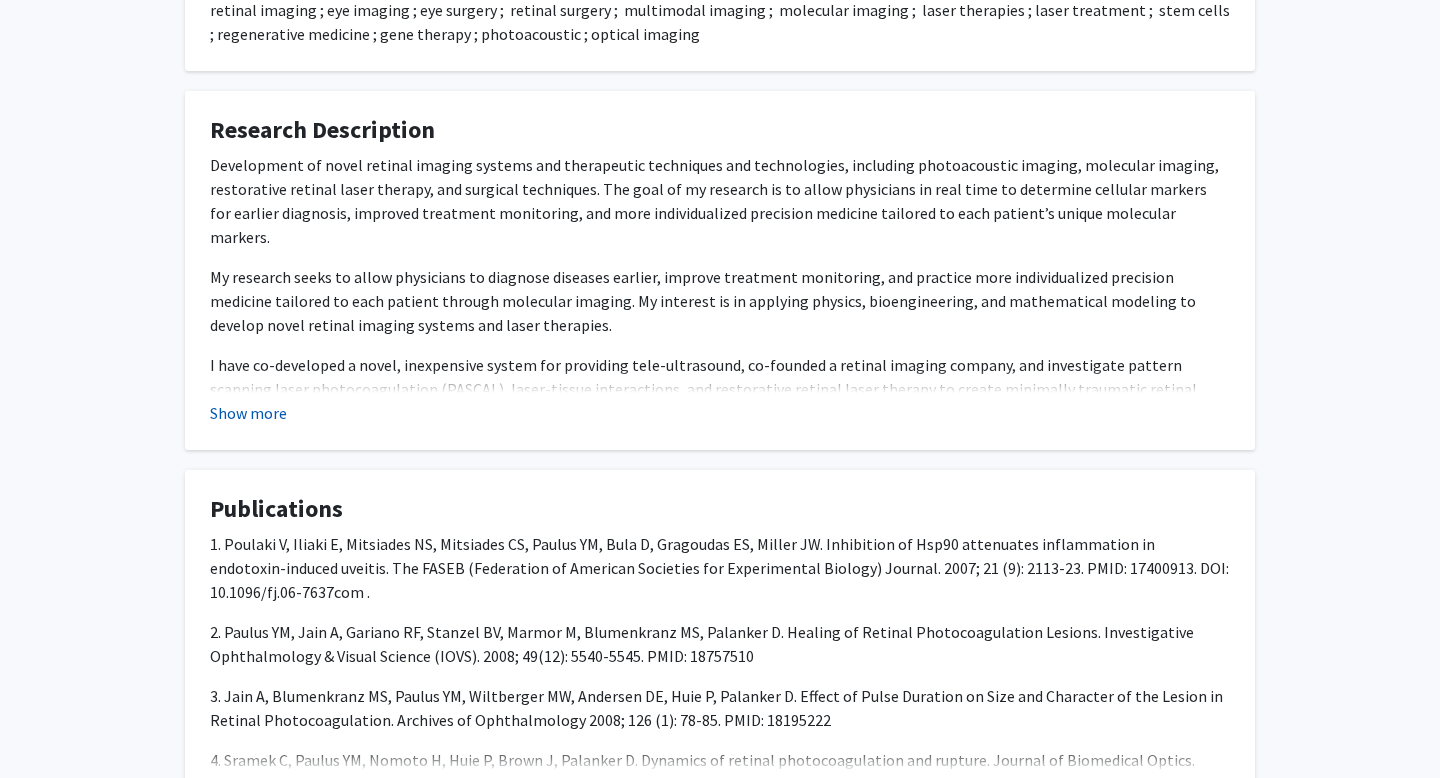 click on "Show more" 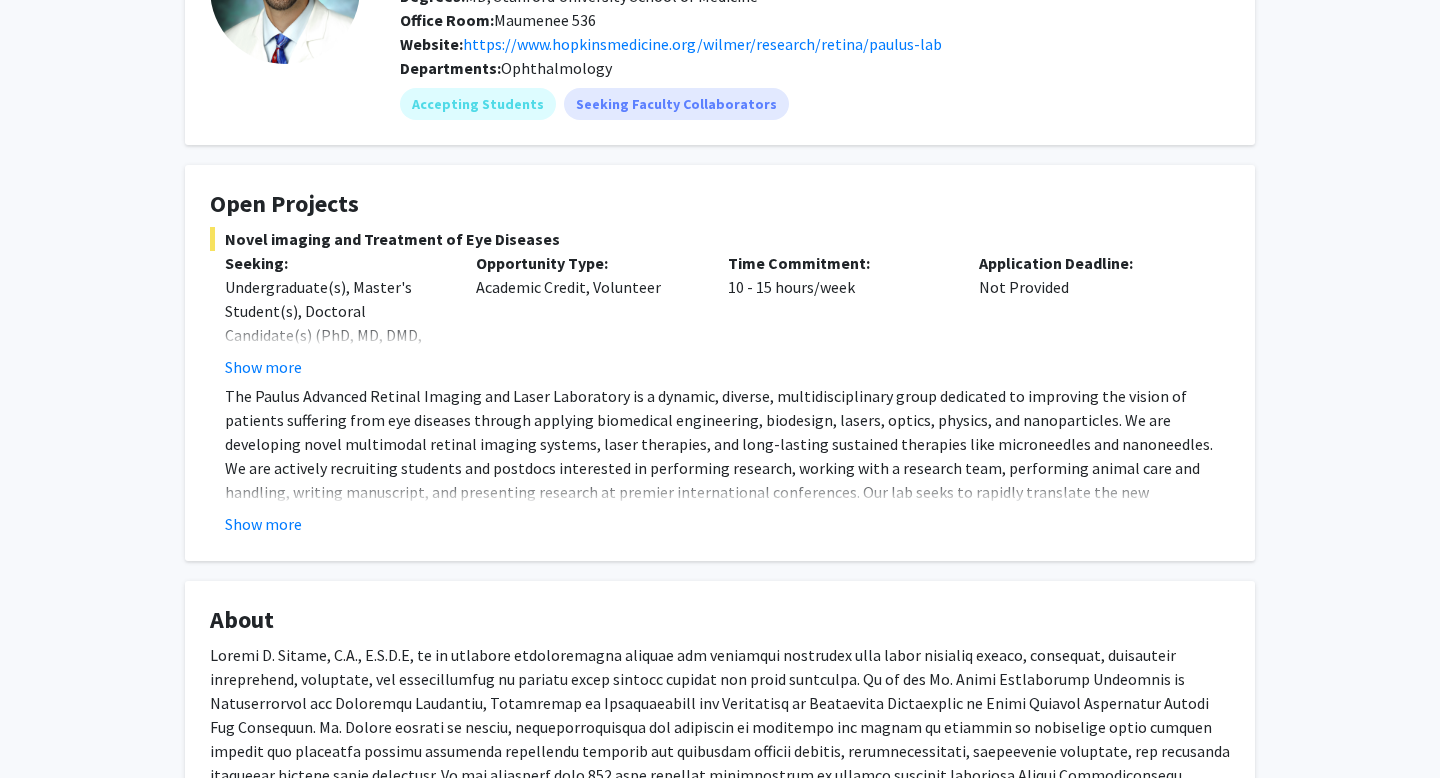 scroll, scrollTop: 195, scrollLeft: 0, axis: vertical 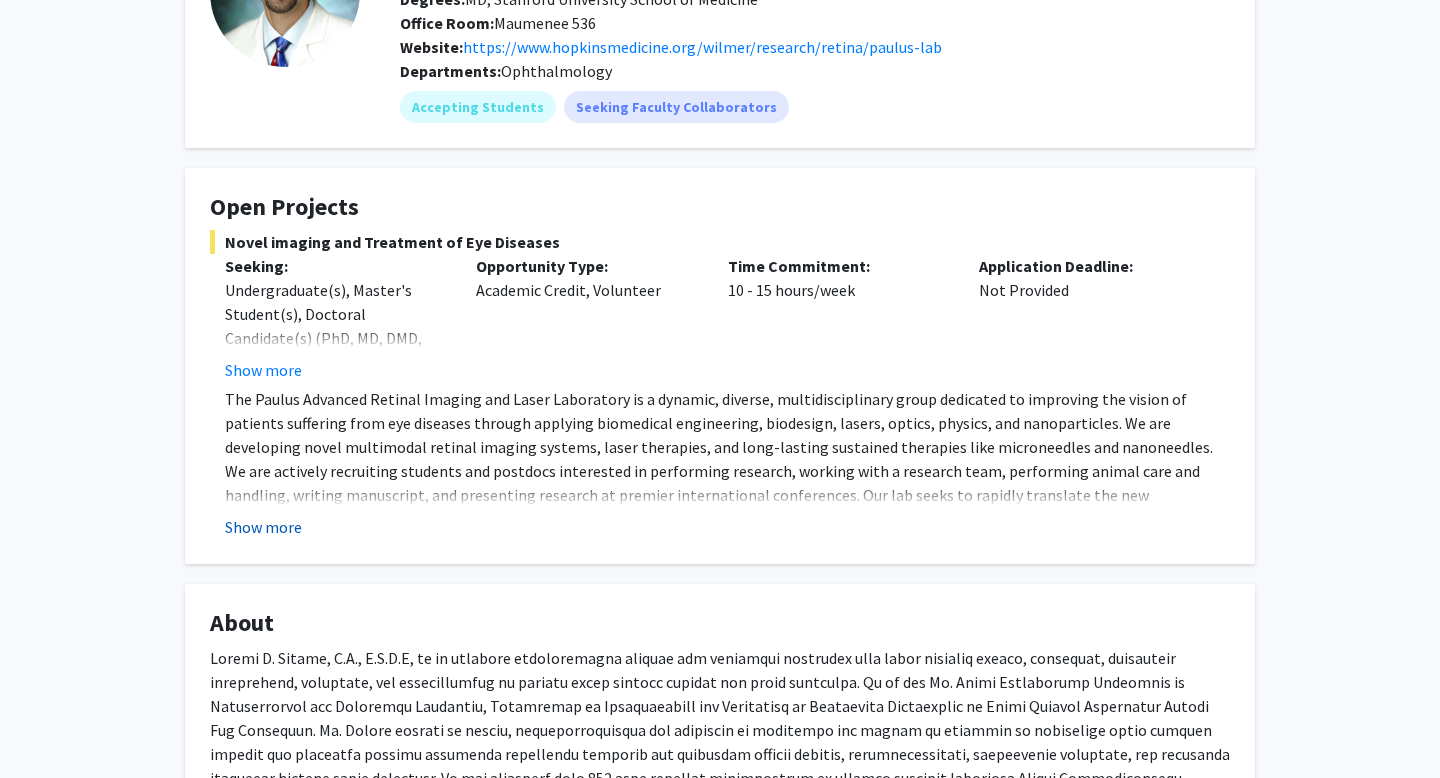 click on "Show more" 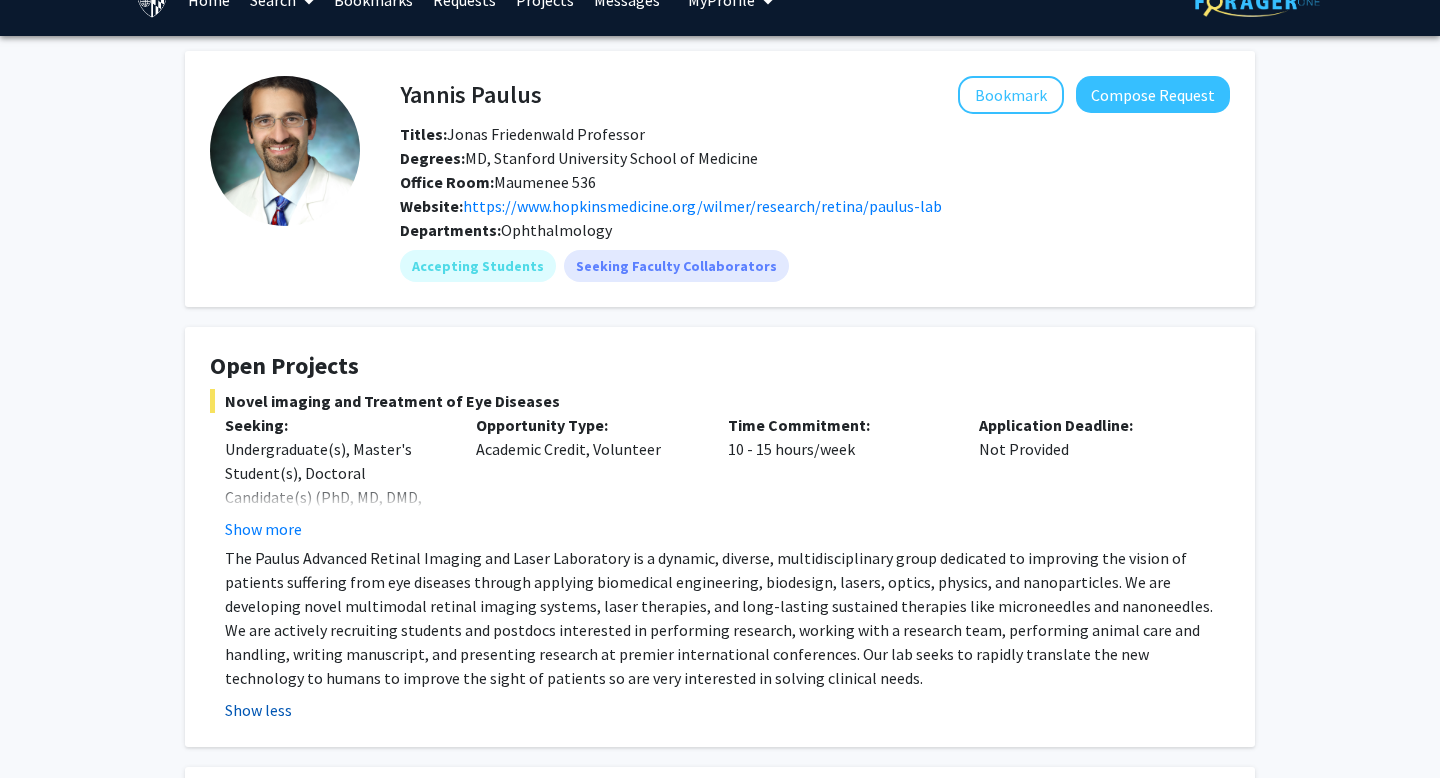 scroll, scrollTop: 0, scrollLeft: 0, axis: both 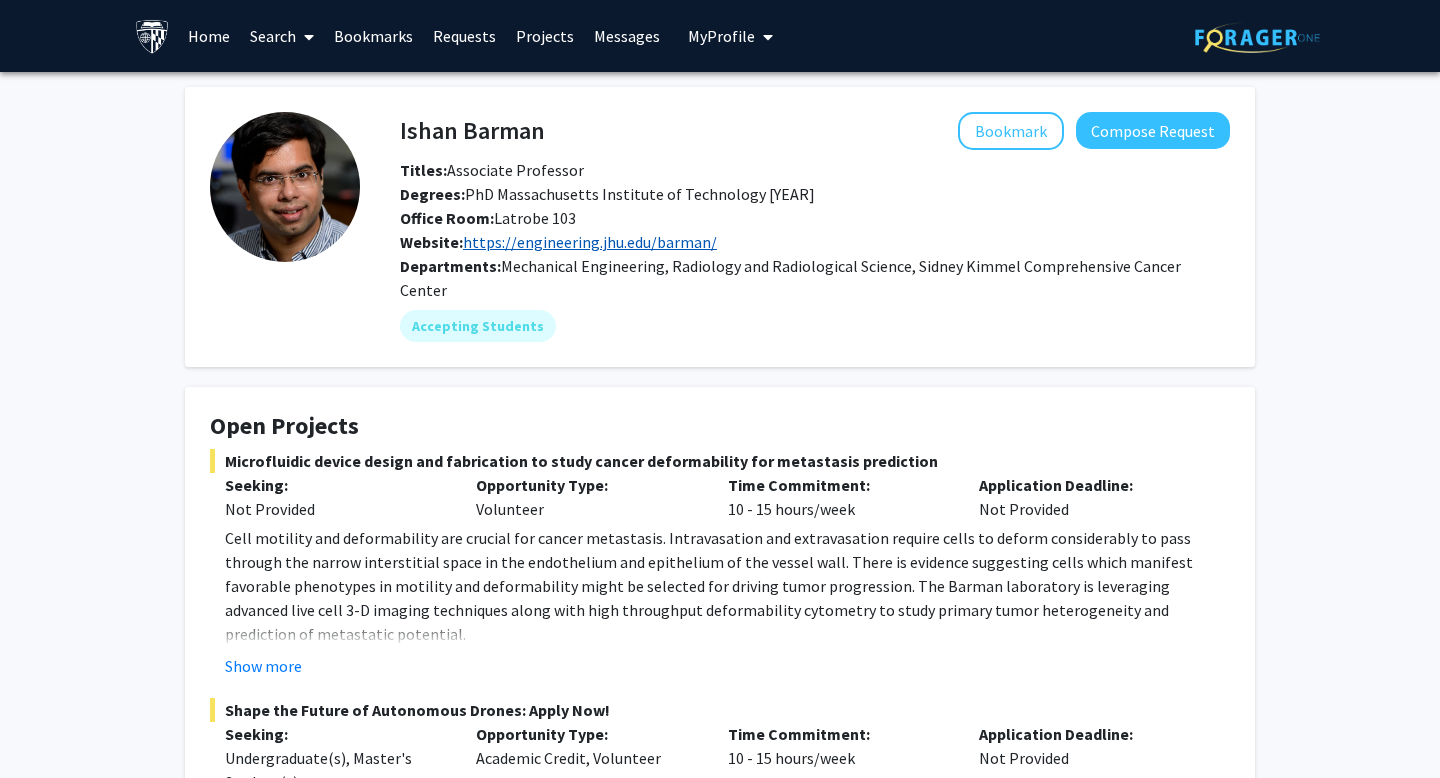 click on "https://engineering.jhu.edu/barman/" 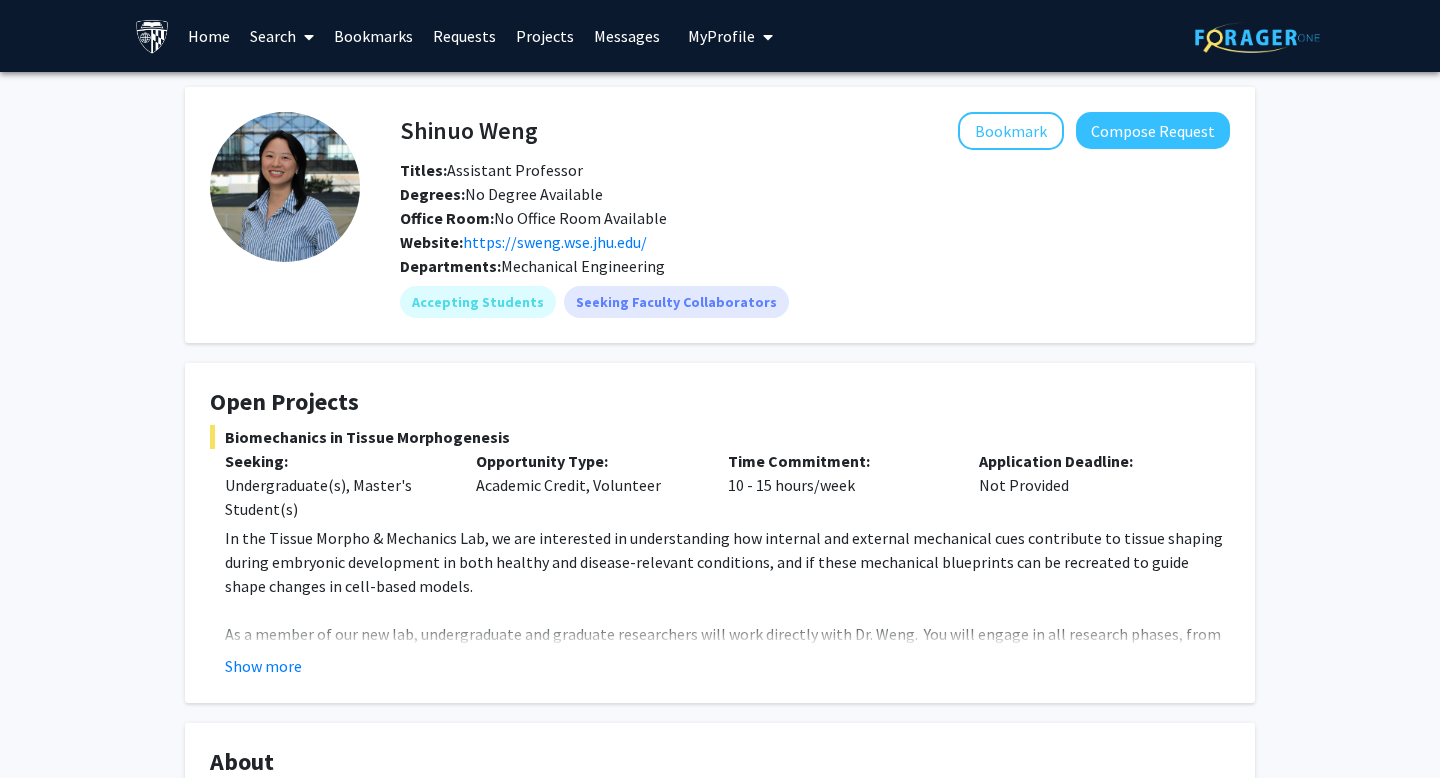 scroll, scrollTop: 0, scrollLeft: 0, axis: both 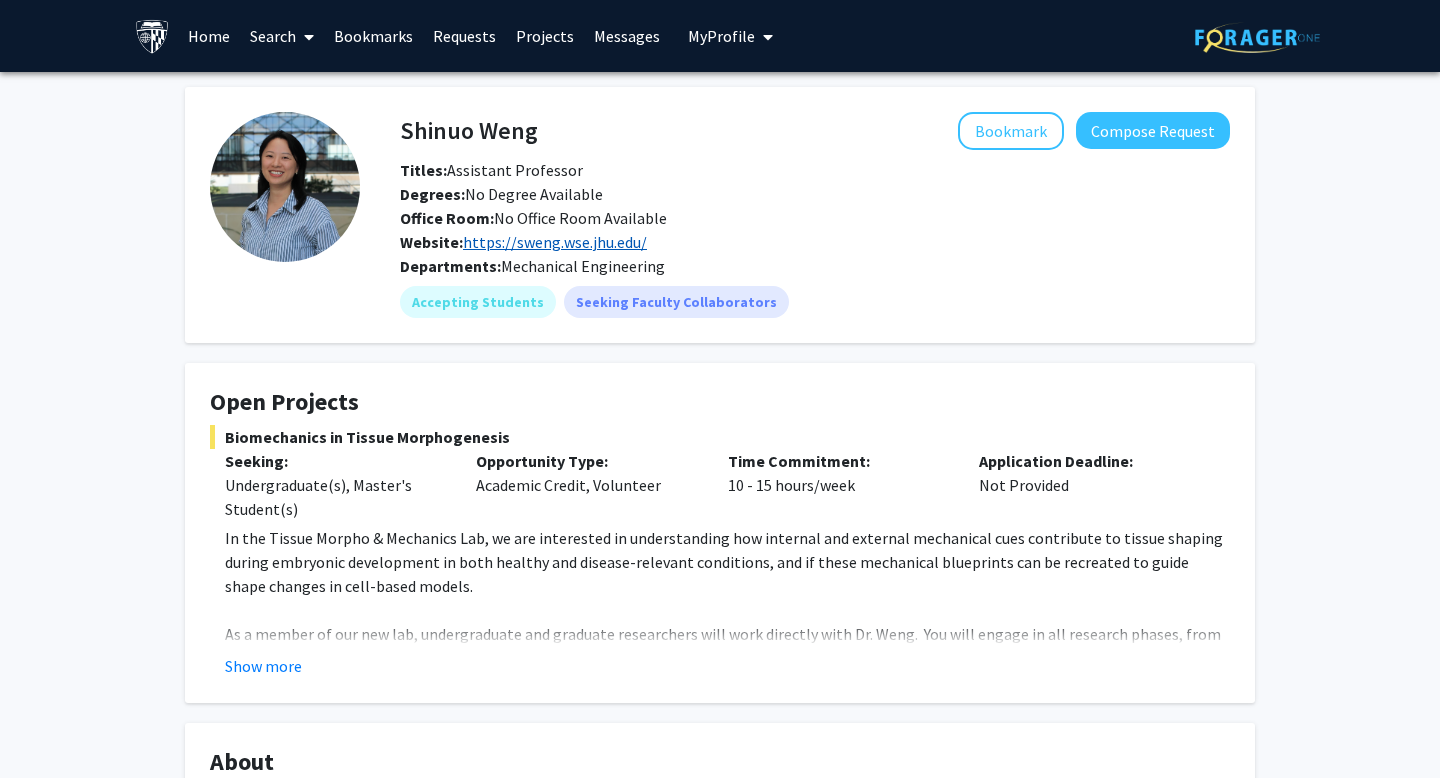 click on "https://sweng.wse.jhu.edu/" 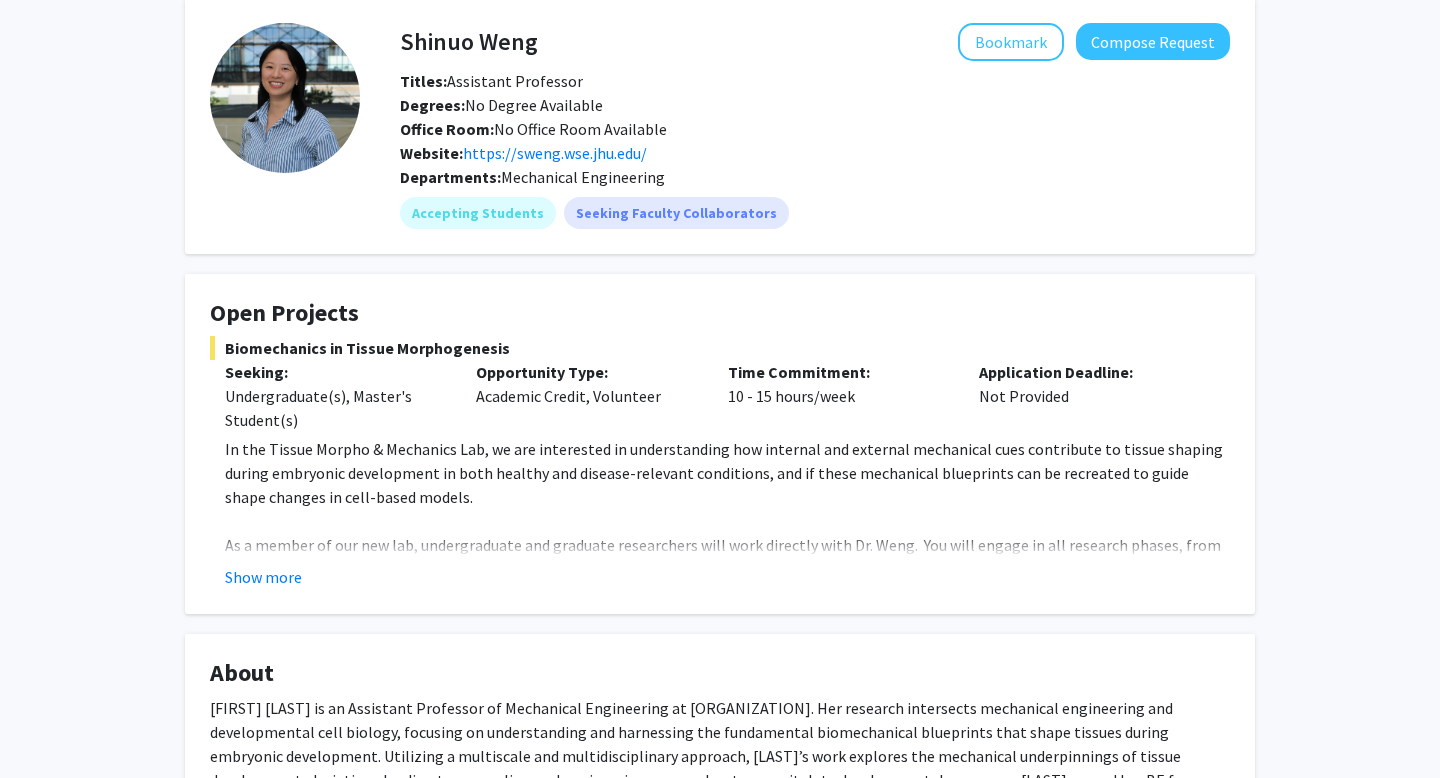 scroll, scrollTop: 0, scrollLeft: 0, axis: both 